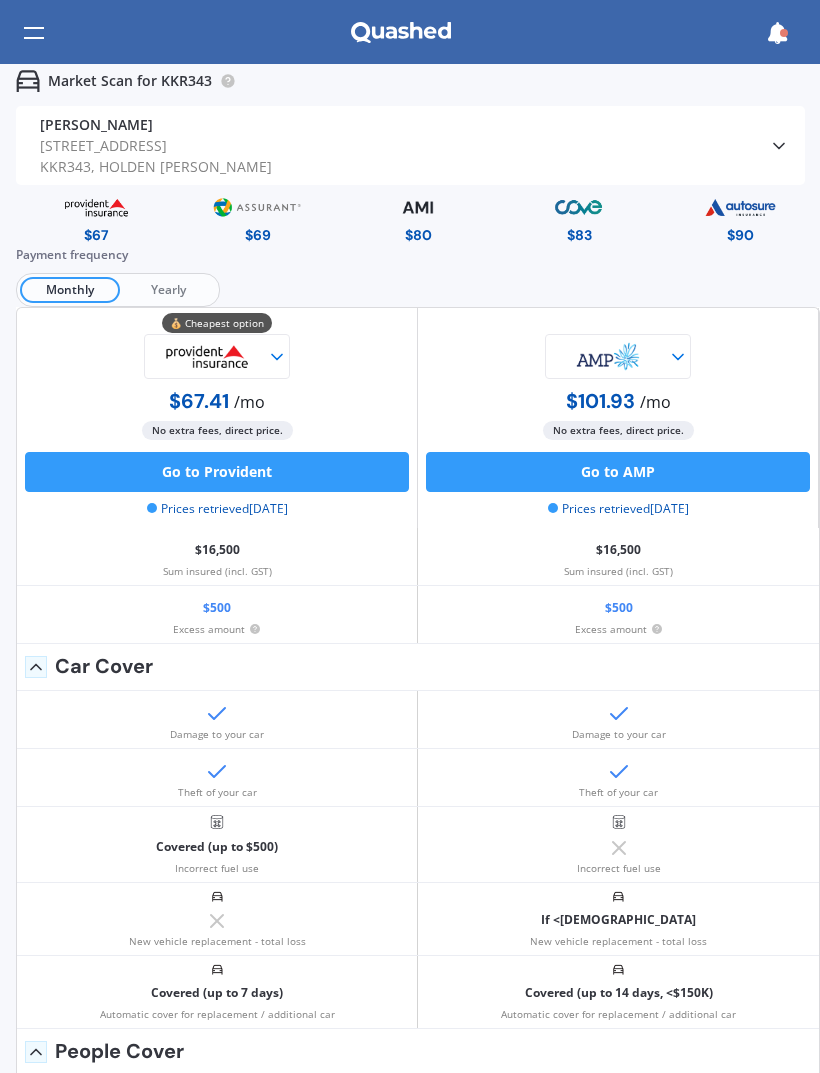 scroll, scrollTop: 0, scrollLeft: 0, axis: both 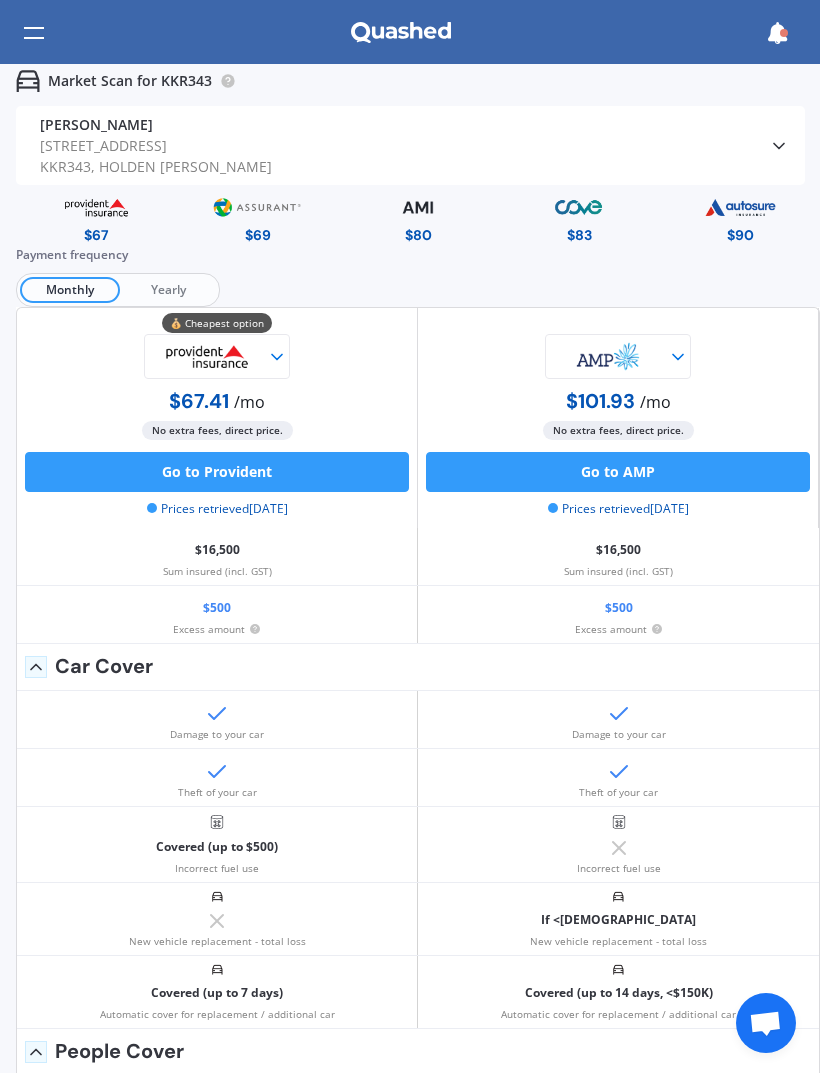 click on "Market Scan for KKR343" at bounding box center (130, 81) 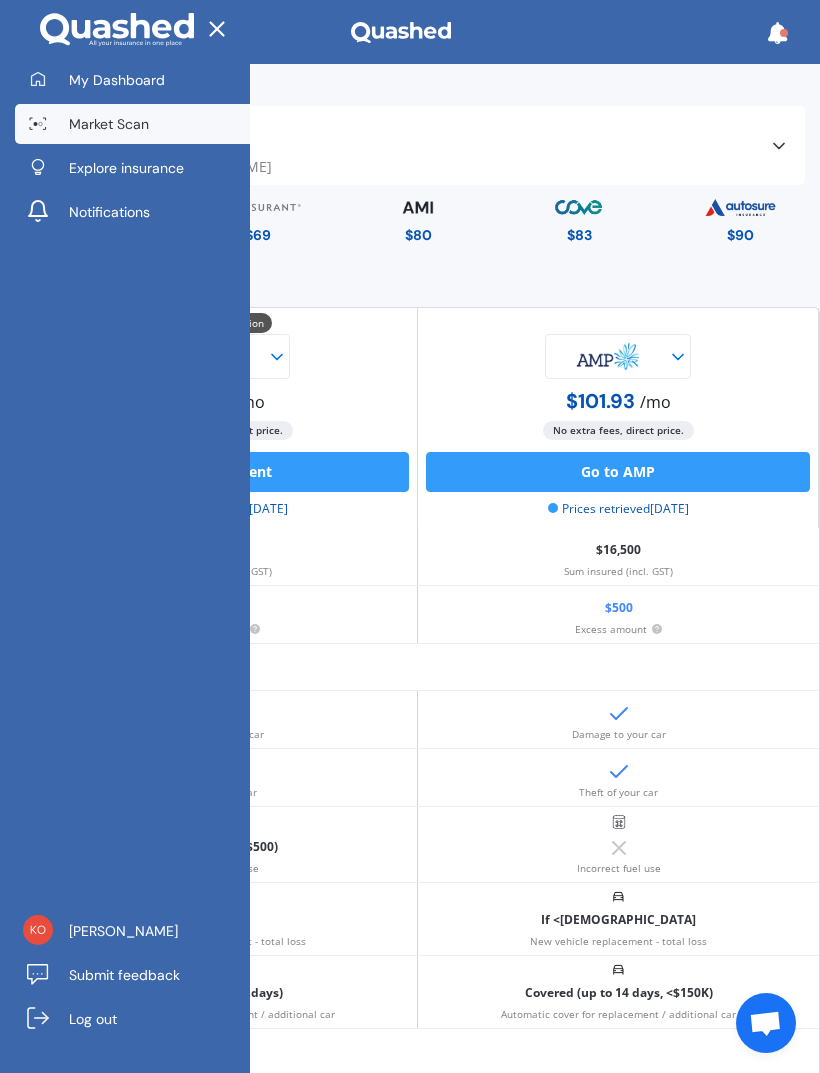 click on "My Dashboard" at bounding box center (117, 80) 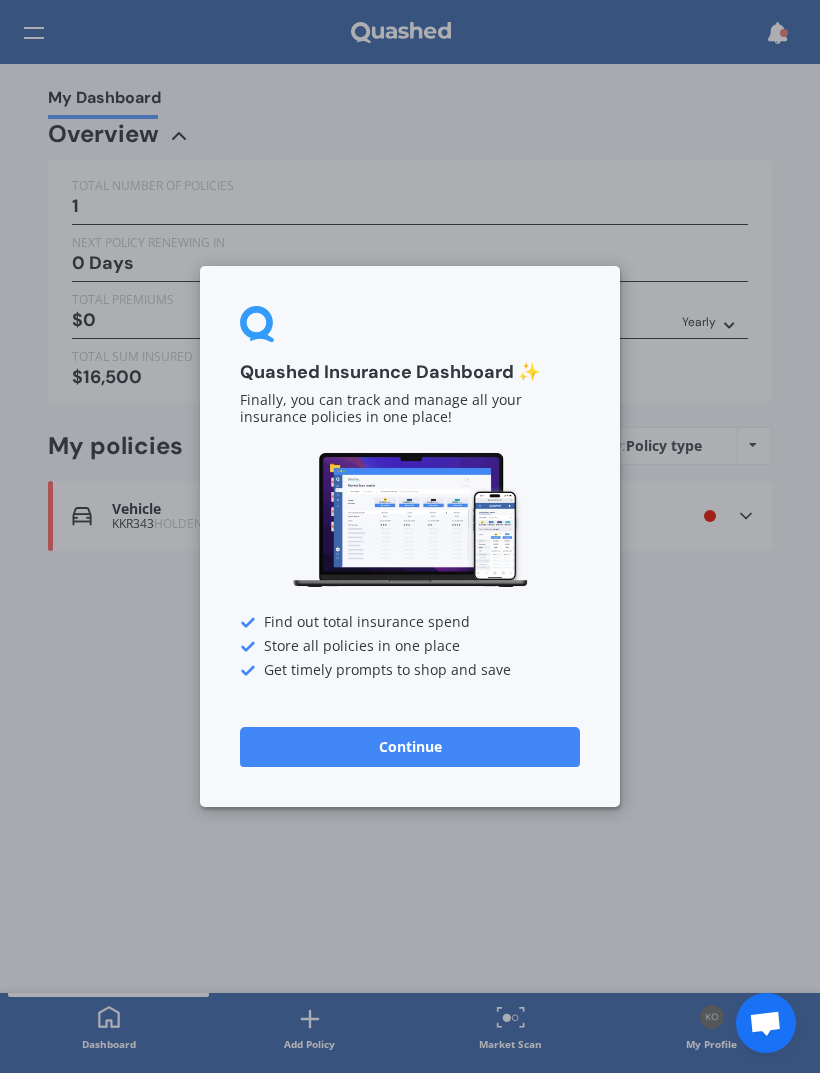click on "Continue" at bounding box center (410, 747) 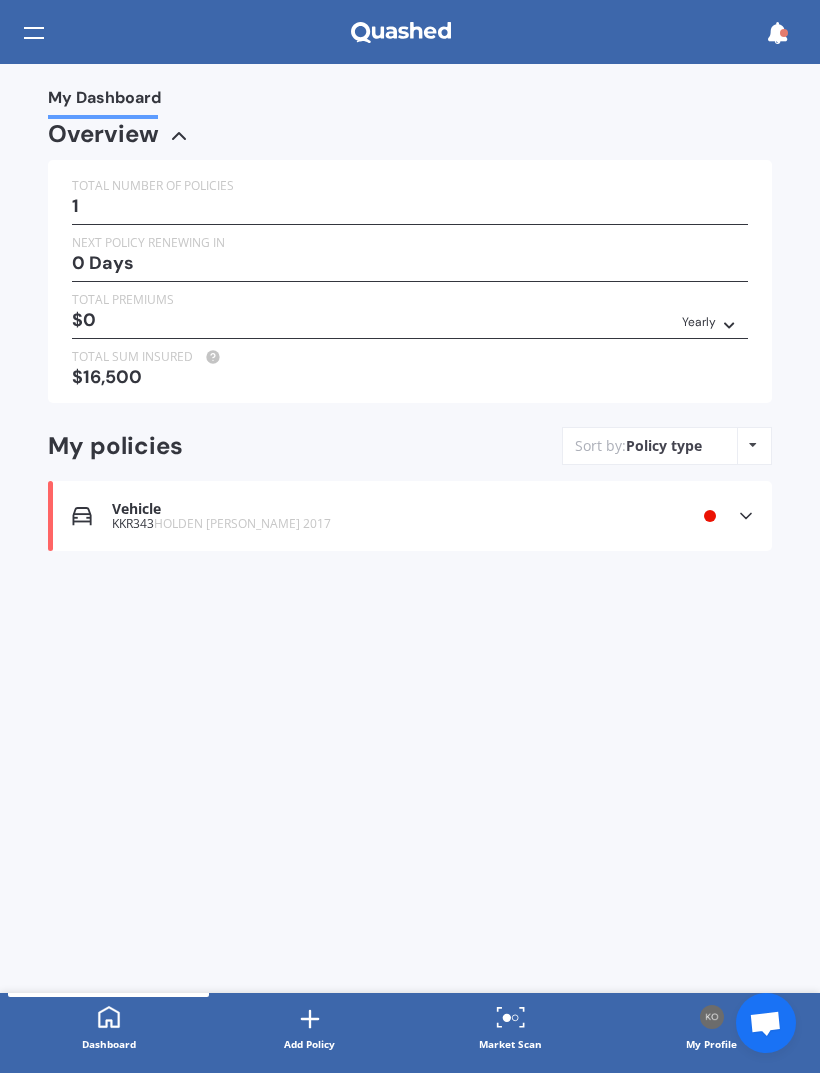 click 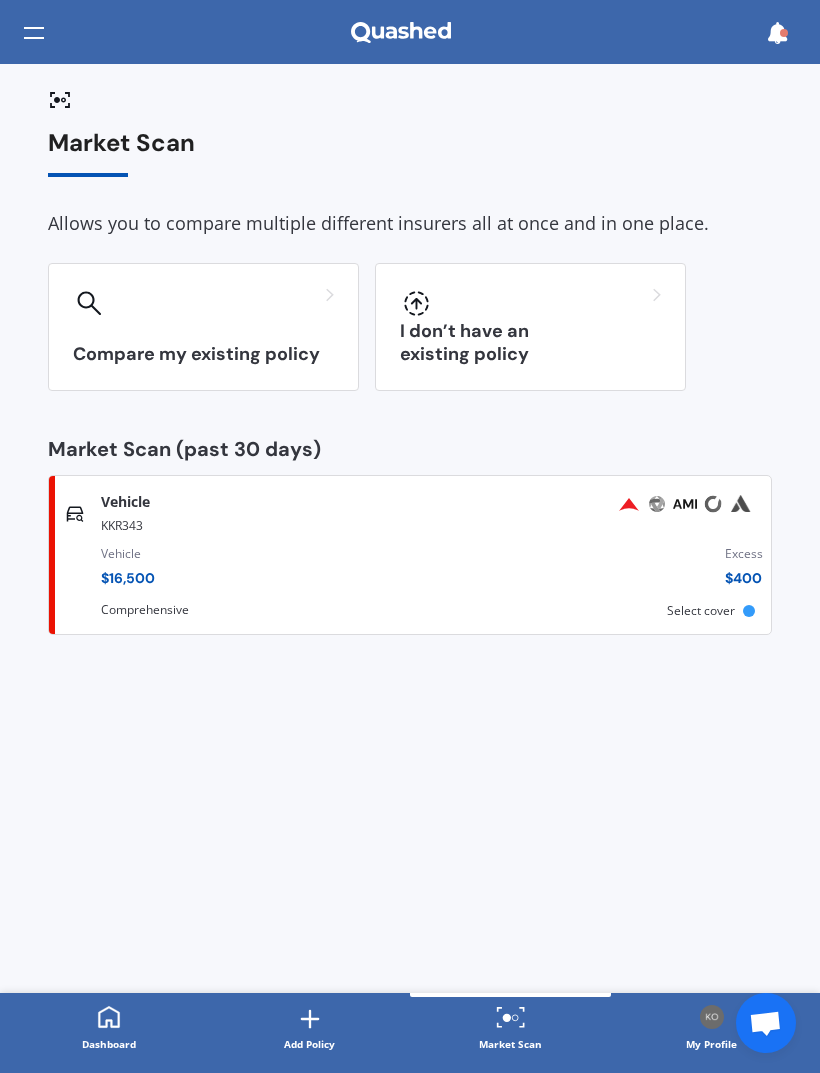 click on "Compare my existing policy" at bounding box center [203, 327] 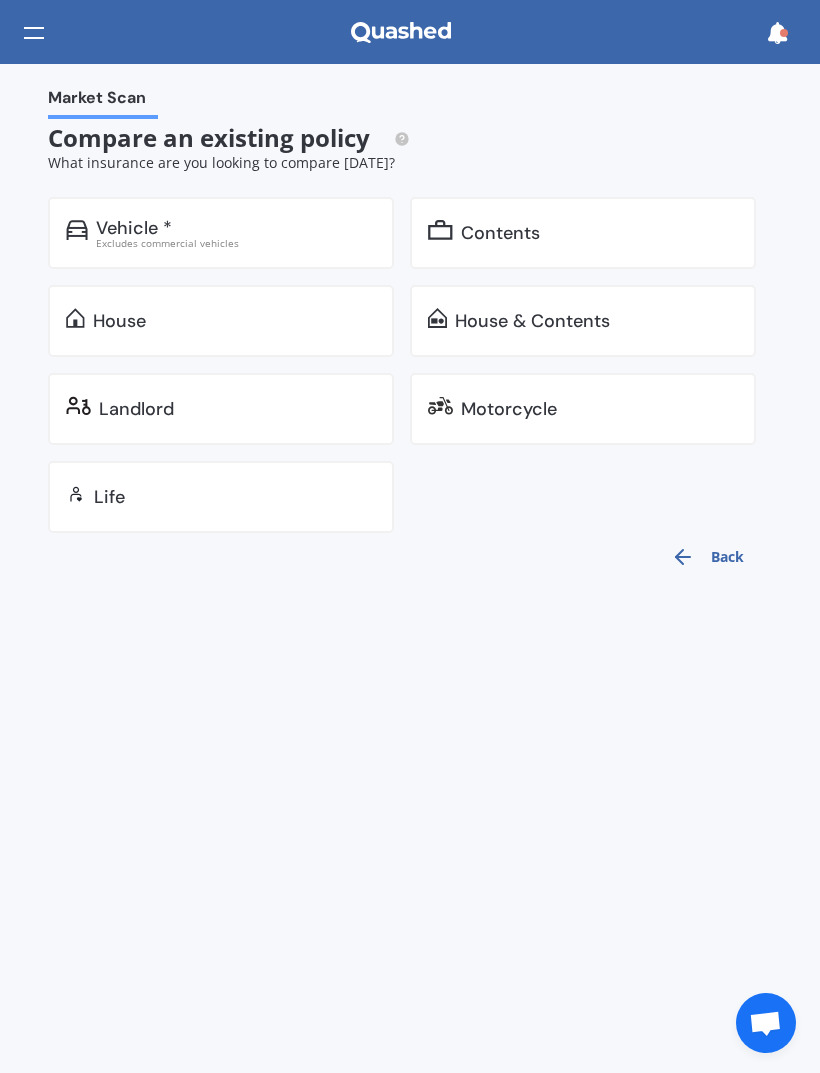 click on "Vehicle * Excludes commercial vehicles" at bounding box center (221, 233) 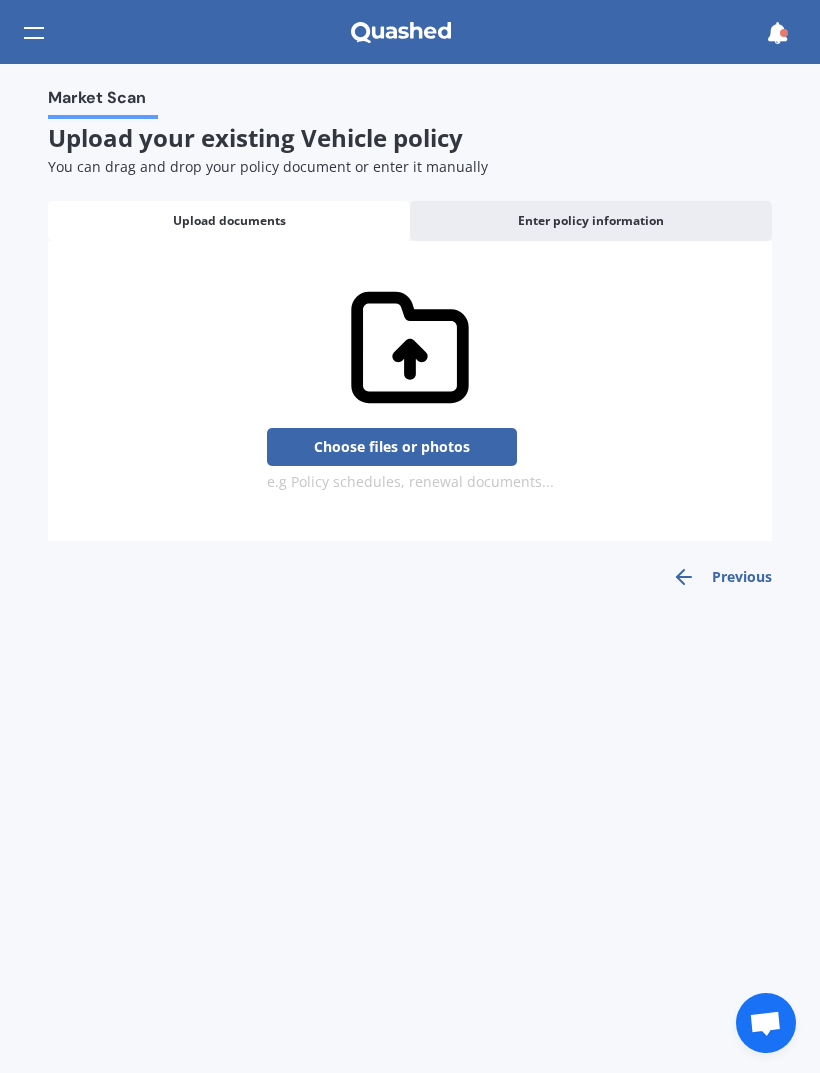 click on "Enter policy information" at bounding box center [591, 221] 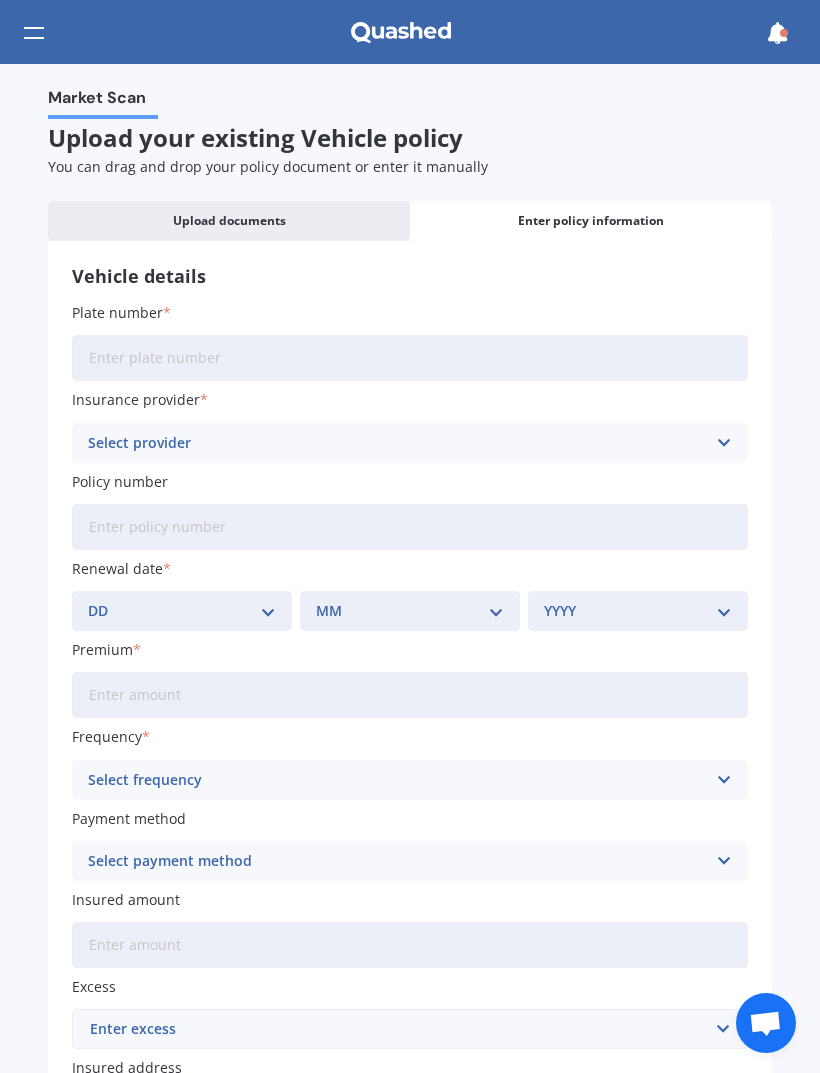 click on "Plate number" at bounding box center [410, 358] 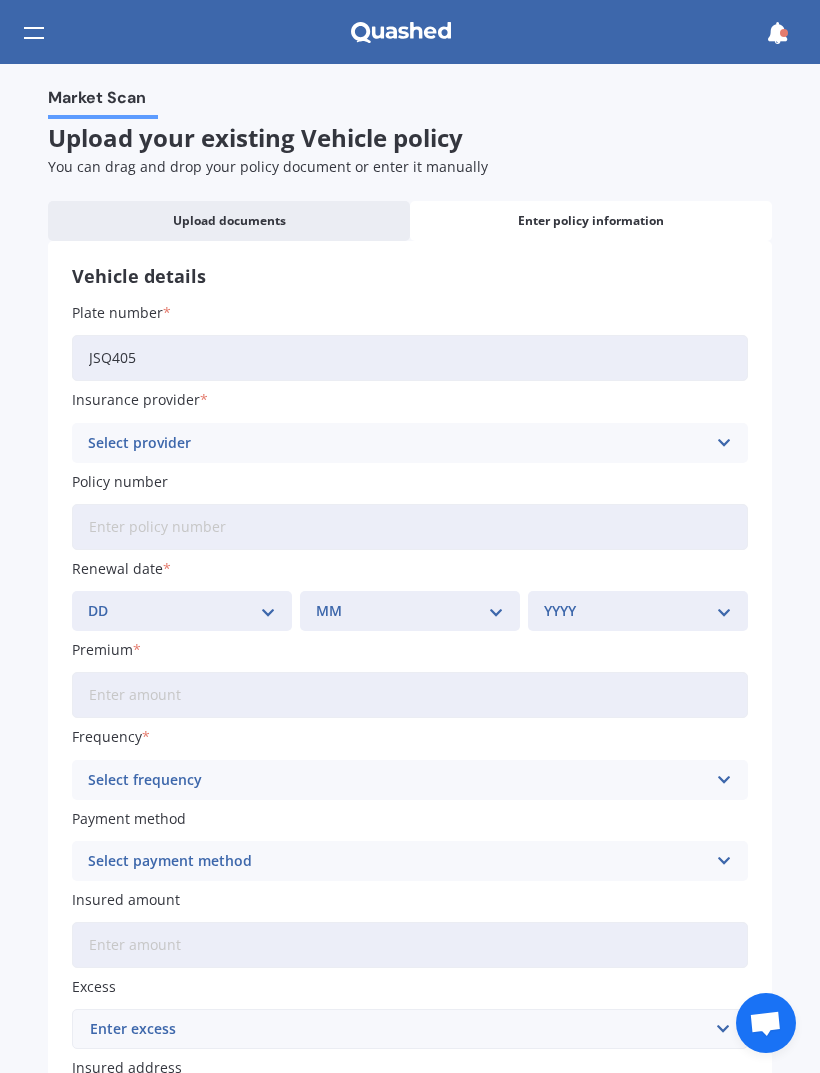type on "JSQ405" 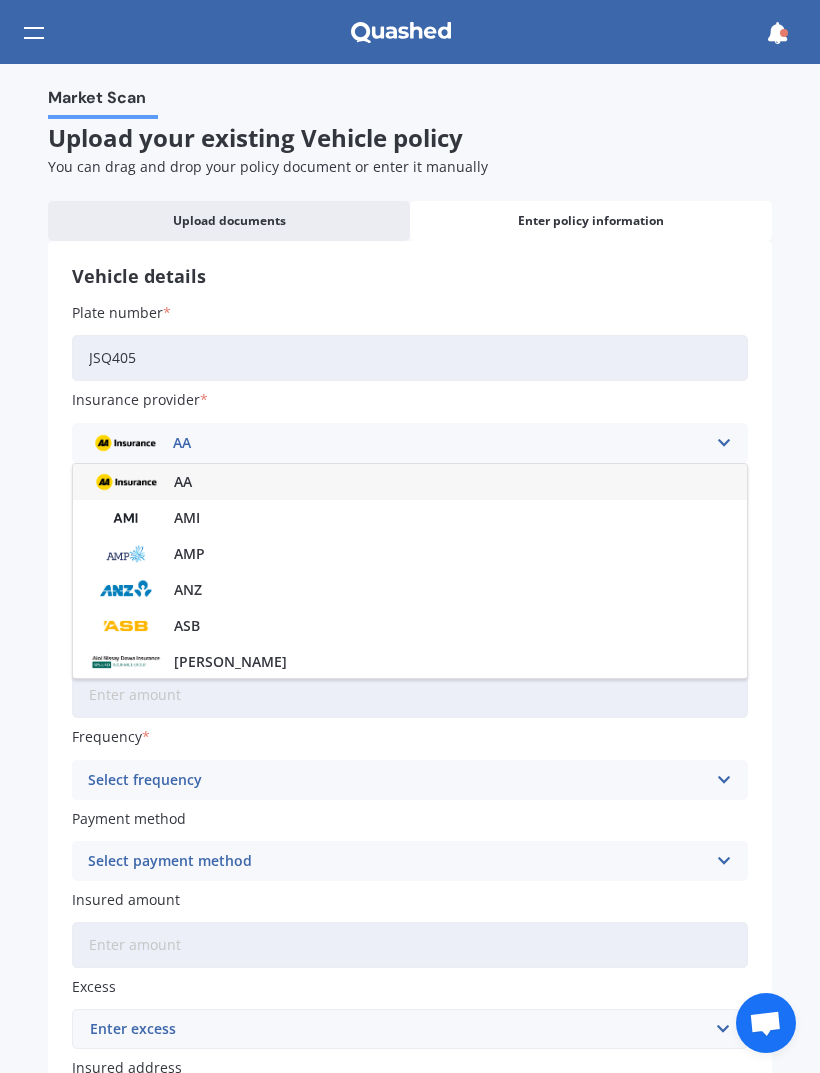 click on "AMI" at bounding box center (410, 518) 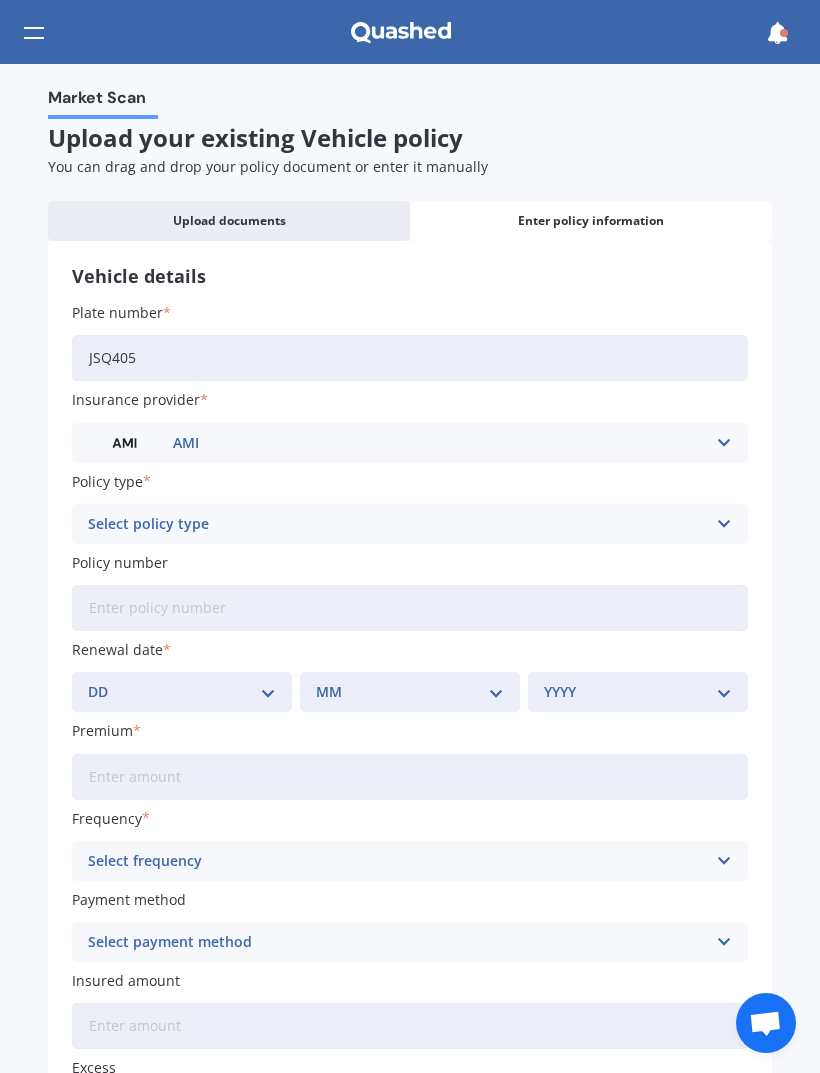 click on "Select policy type" at bounding box center (397, 524) 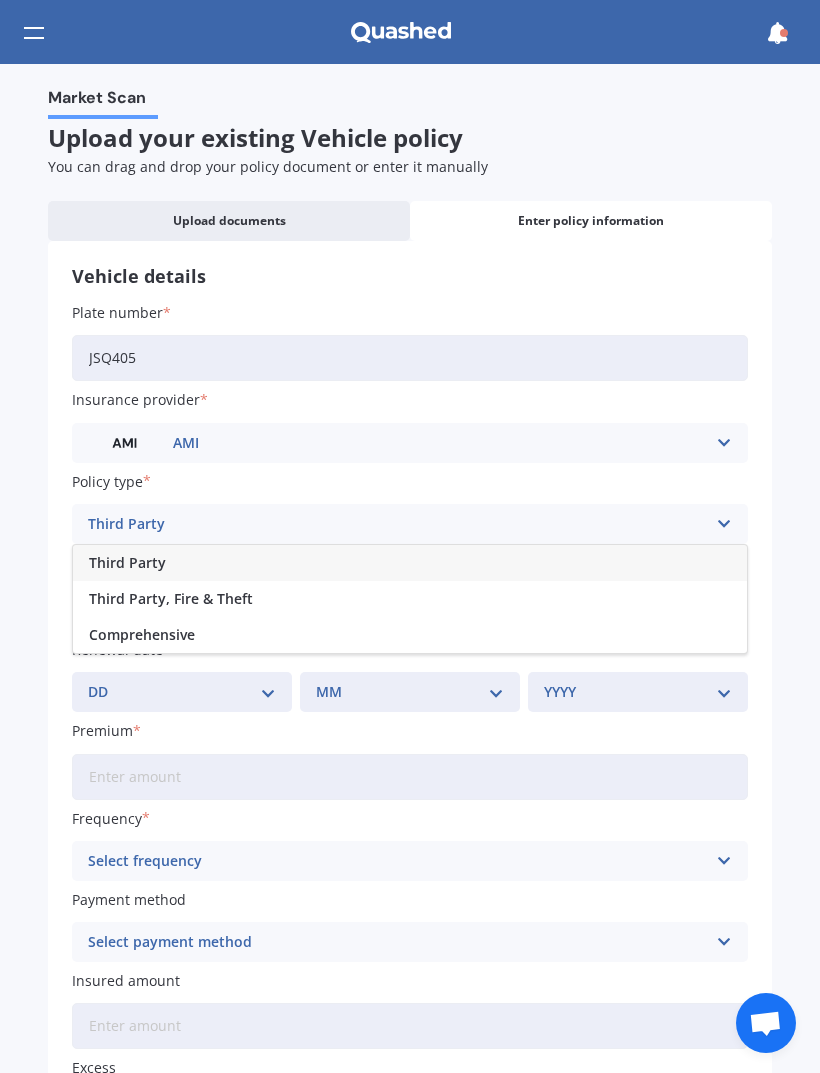 click on "Comprehensive" at bounding box center (410, 635) 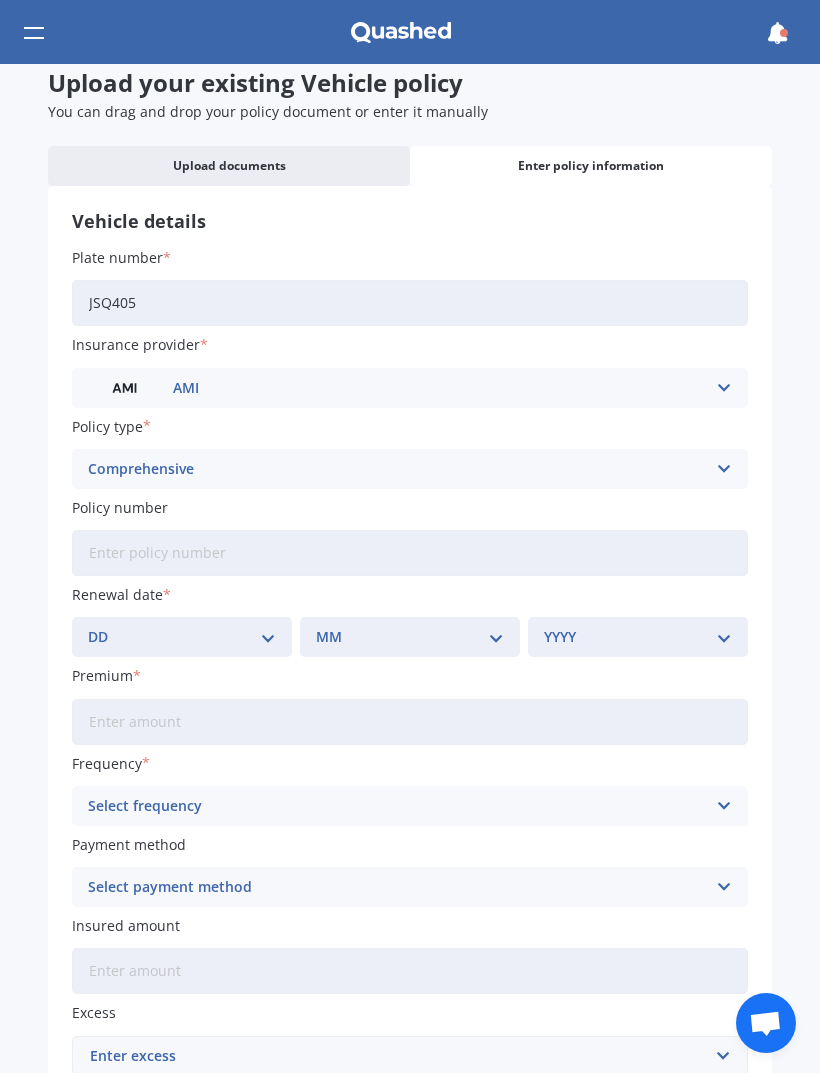 scroll, scrollTop: 59, scrollLeft: 0, axis: vertical 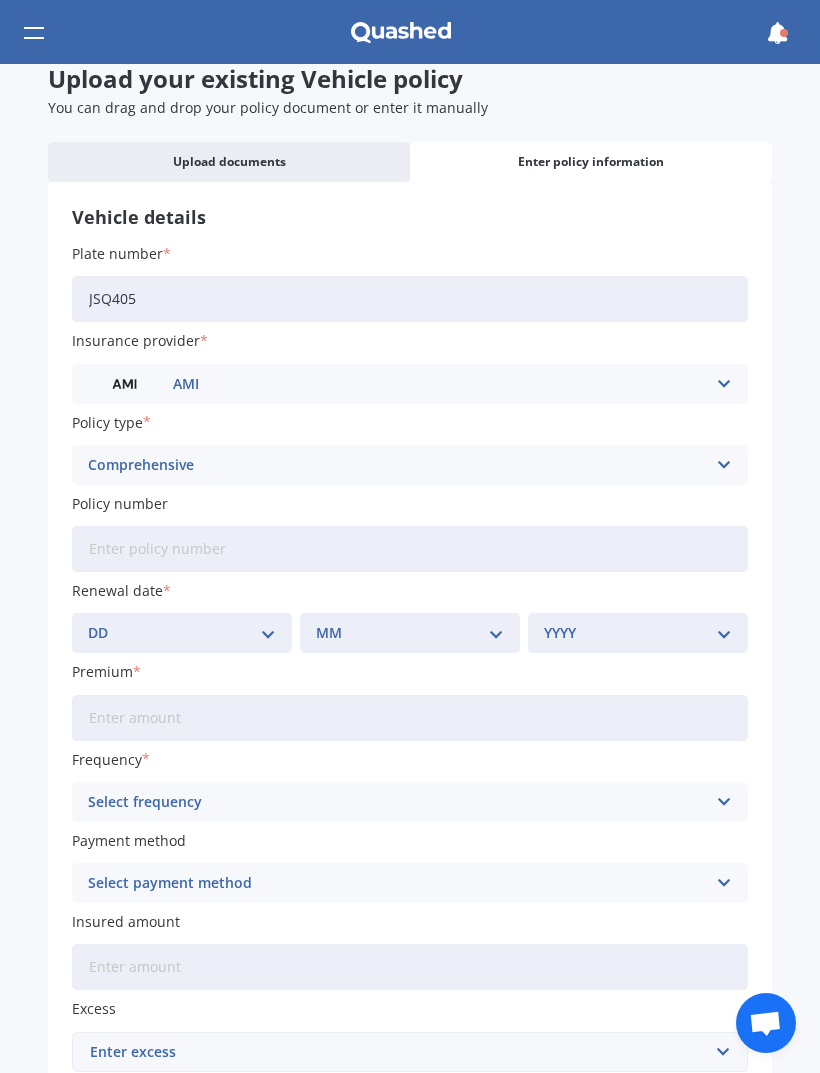 click on "Plate number JSQ405 Insurance provider AMI AA AMI AMP ANZ ASB Aioi Nissay Dowa Ando Assurant Autosure BNZ Co-Operative Bank Cove FMG Initio Kiwibank Lantern [PERSON_NAME] MAS NAC NZI Other Provident SBS Star Insure State [PERSON_NAME] TSB Tower Trade Me Insurance Vero Westpac YOUI Policy type Comprehensive Third Party Third Party, Fire & Theft Comprehensive Policy number Renewal date DD 01 02 03 04 05 06 07 08 09 10 11 12 13 14 15 16 17 18 19 20 21 22 23 24 25 26 27 28 29 30 31 MM 01 02 03 04 05 06 07 08 09 10 11 12 YYYY 2027 2026 2025 2024 2023 2022 2021 2020 2019 2018 2017 2016 2015 2014 2013 2012 2011 2010 2009 2008 2007 2006 2005 2004 2003 2002 2001 2000 1999 1998 1997 1996 1995 1994 1993 1992 1991 1990 1989 1988 1987 1986 1985 1984 1983 1982 1981 1980 1979 1978 1977 1976 1975 1974 1973 1972 1971 1970 1969 1968 1967 1966 1965 1964 1963 1962 1961 1960 1959 1958 1957 1956 1955 1954 1953 1952 1951 1950 1949 1948 1947 1946 1945 1944 1943 1942 1941 1940 1939 1938 1937 1936 1935 1934 1933 1932 1931 1930 1929 1928 Premium $100" at bounding box center (410, 701) 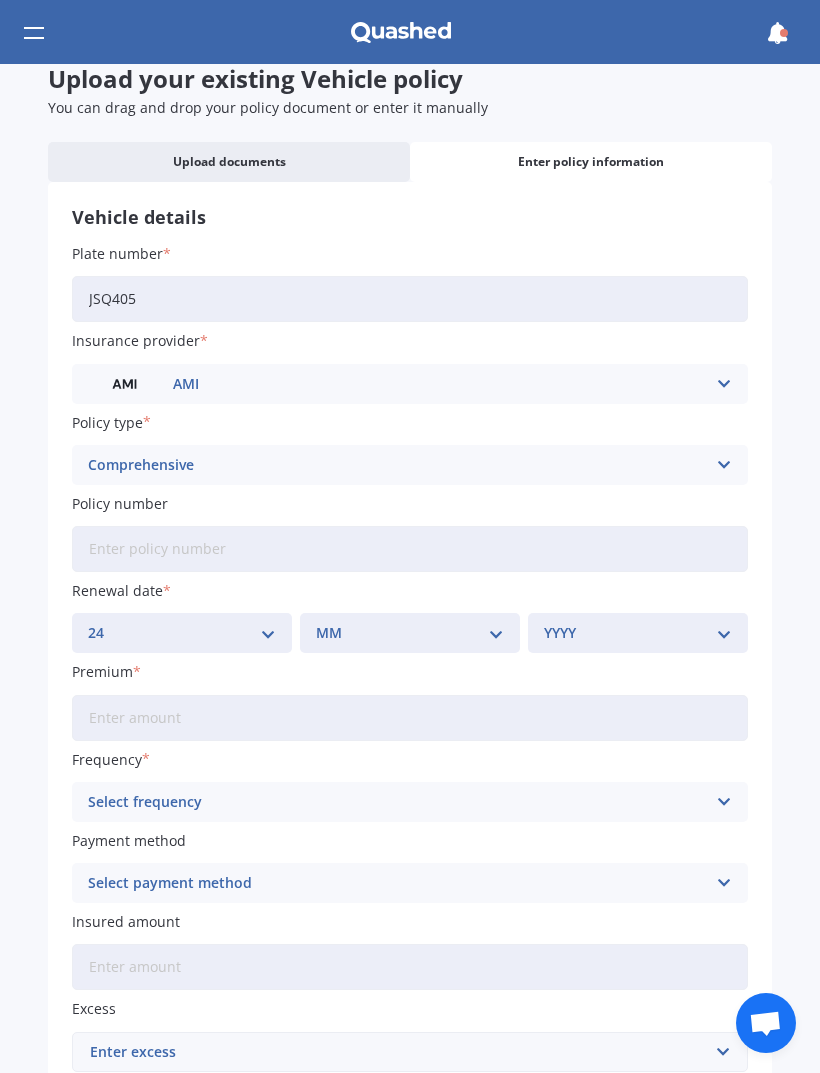 click on "MM 01 02 03 04 05 06 07 08 09 10 11 12" at bounding box center [410, 633] 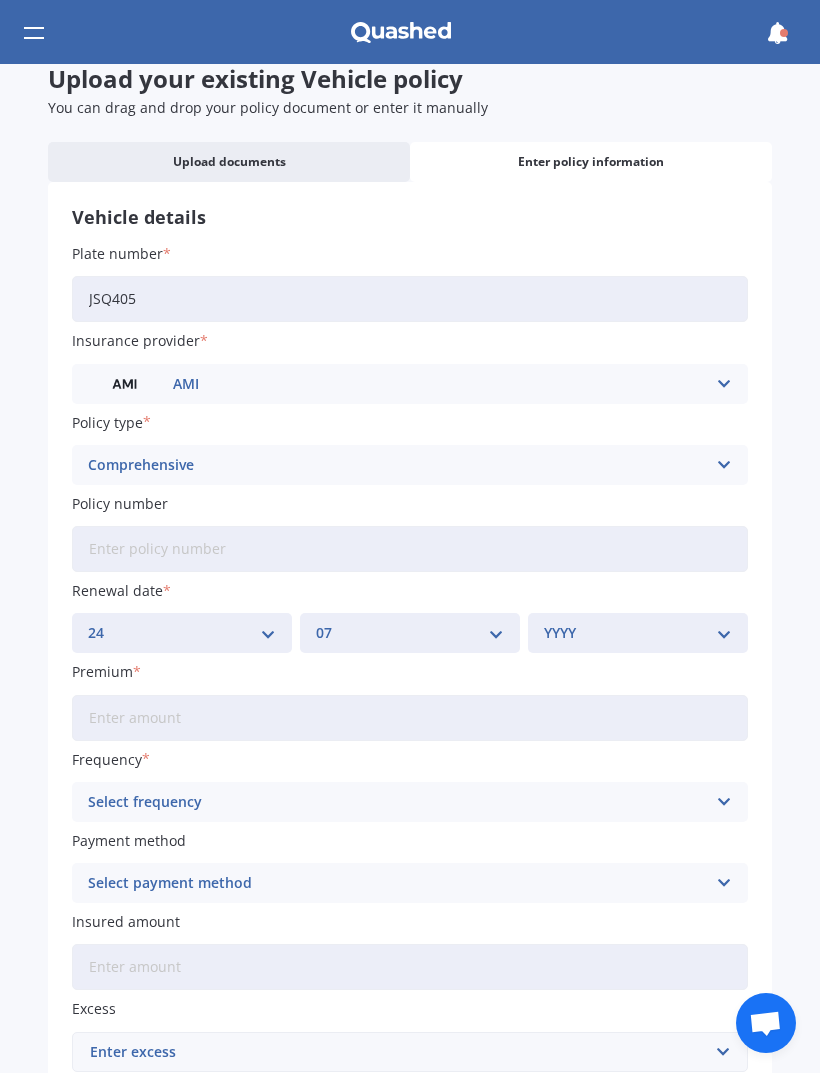 click on "YYYY 2027 2026 2025 2024 2023 2022 2021 2020 2019 2018 2017 2016 2015 2014 2013 2012 2011 2010 2009 2008 2007 2006 2005 2004 2003 2002 2001 2000 1999 1998 1997 1996 1995 1994 1993 1992 1991 1990 1989 1988 1987 1986 1985 1984 1983 1982 1981 1980 1979 1978 1977 1976 1975 1974 1973 1972 1971 1970 1969 1968 1967 1966 1965 1964 1963 1962 1961 1960 1959 1958 1957 1956 1955 1954 1953 1952 1951 1950 1949 1948 1947 1946 1945 1944 1943 1942 1941 1940 1939 1938 1937 1936 1935 1934 1933 1932 1931 1930 1929 1928" at bounding box center (638, 633) 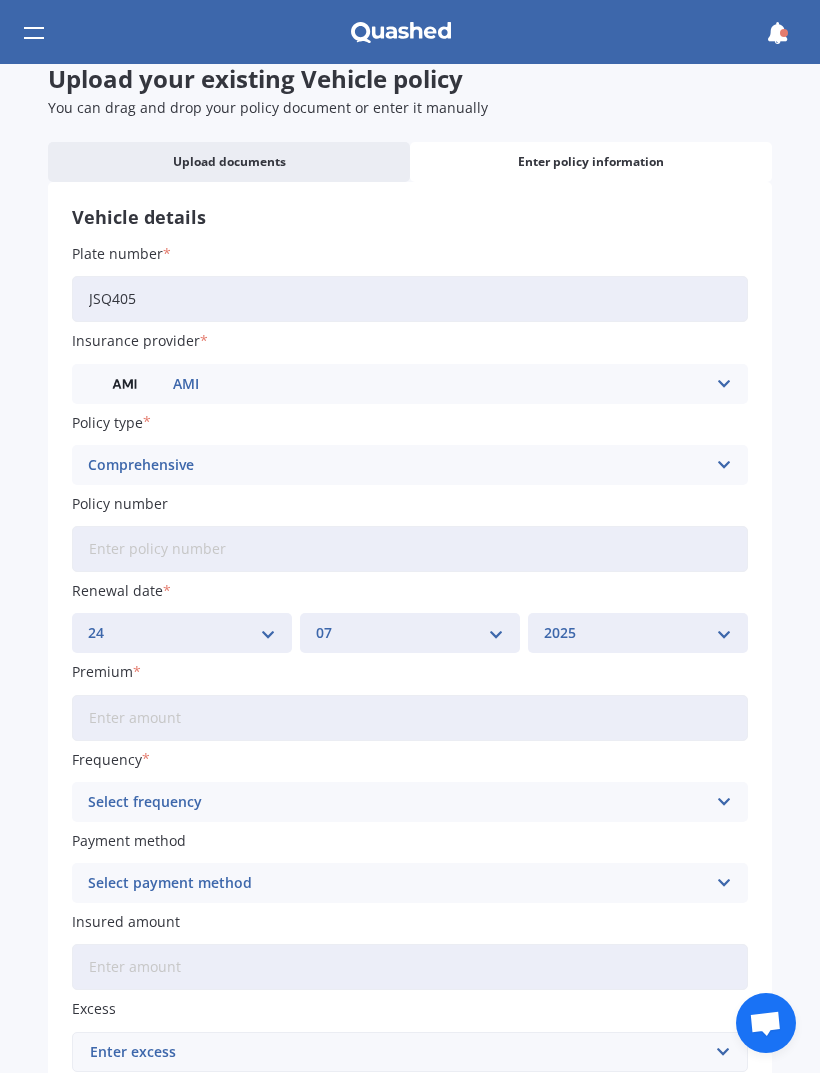 click on "Premium" at bounding box center (410, 718) 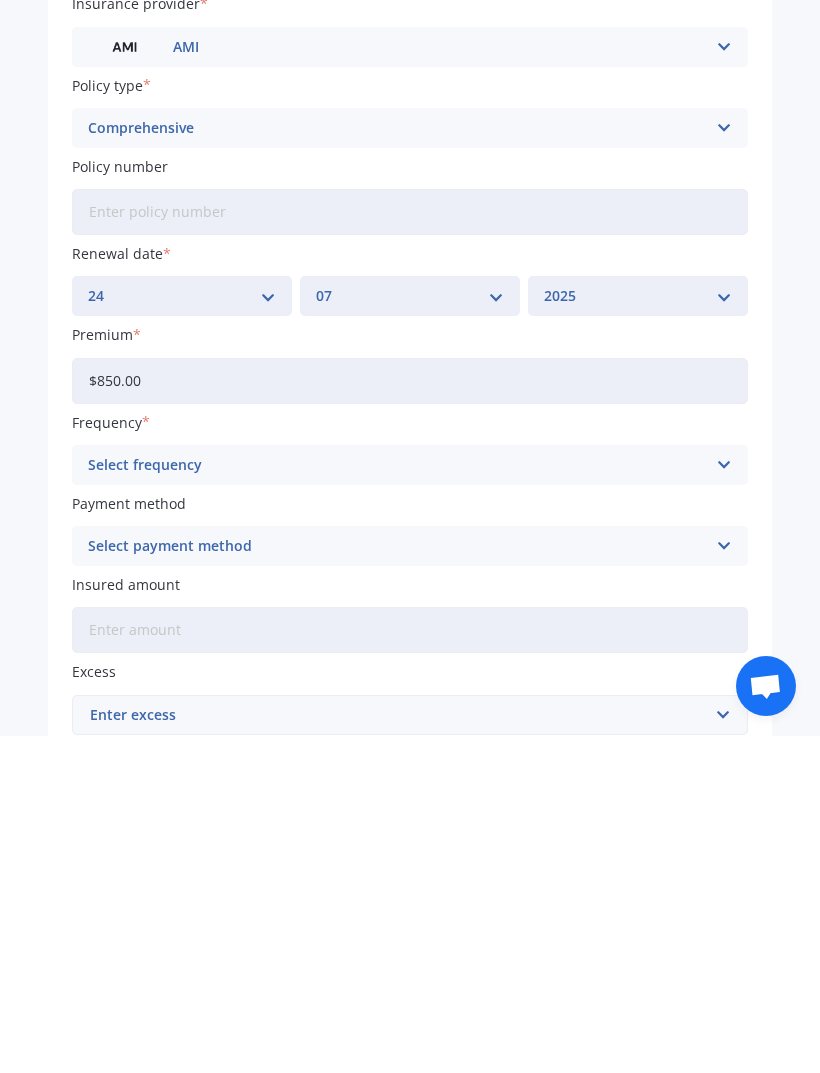 type on "$850.00" 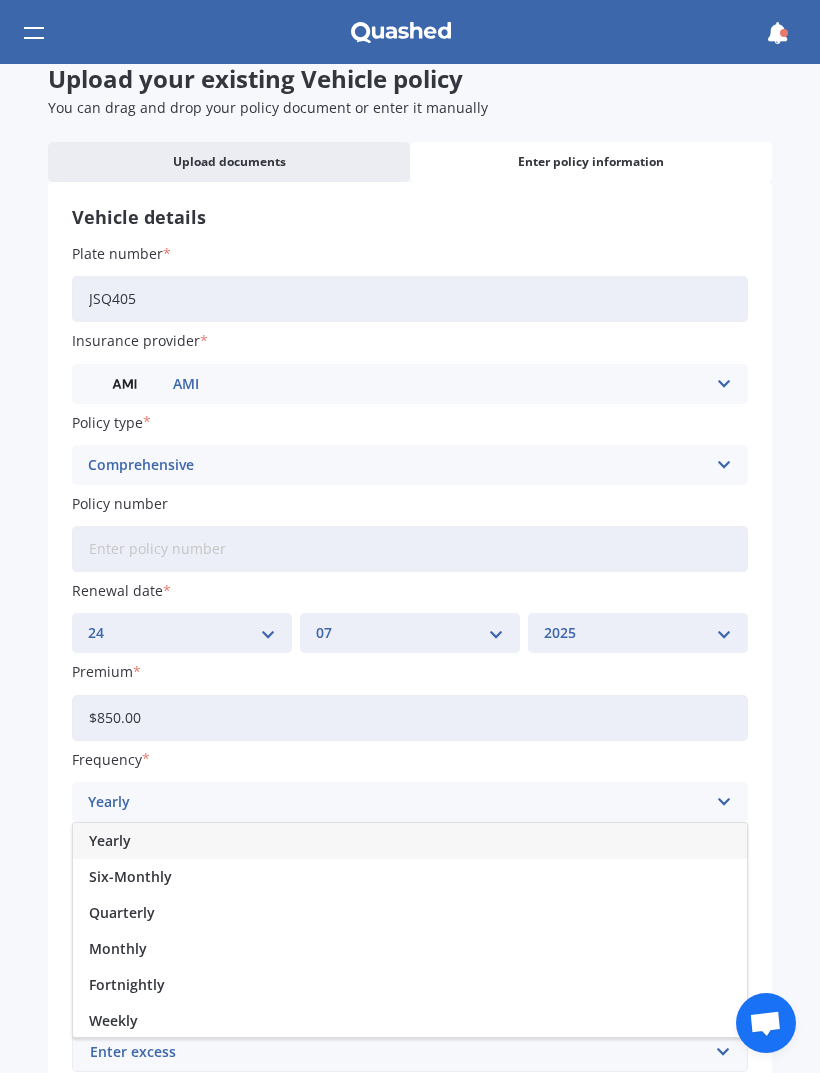 click on "Yearly" at bounding box center [410, 841] 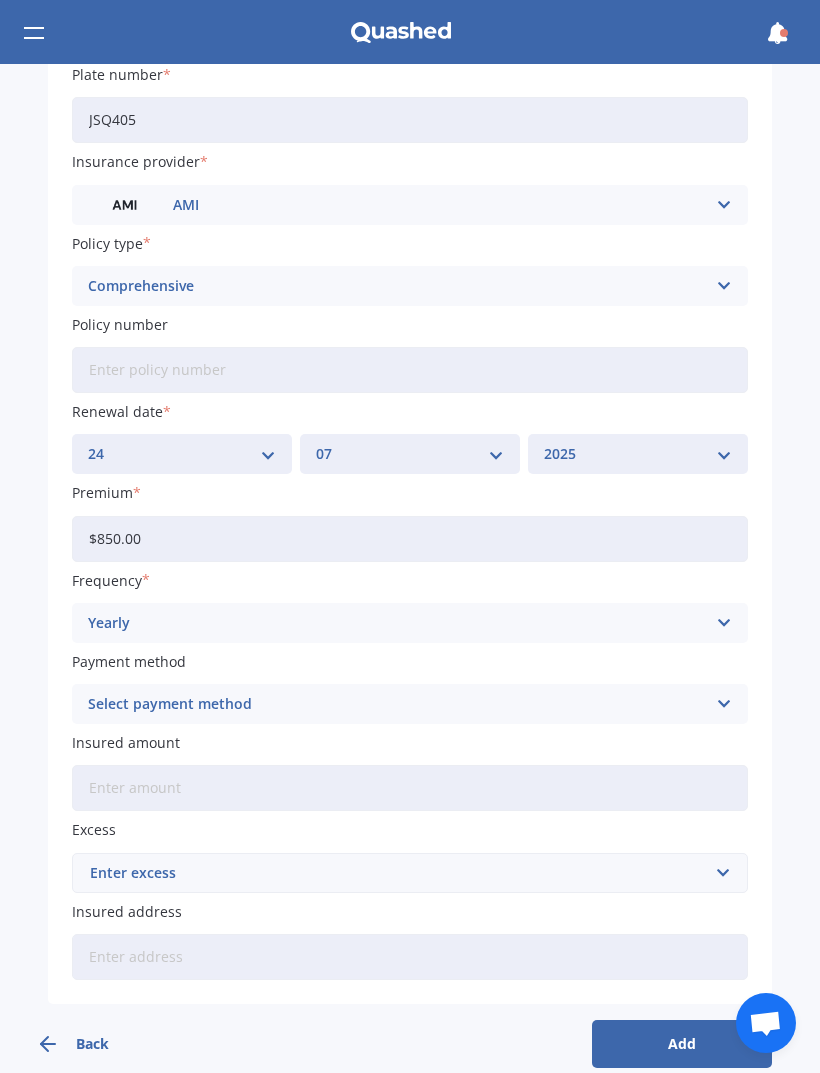 scroll, scrollTop: 238, scrollLeft: 0, axis: vertical 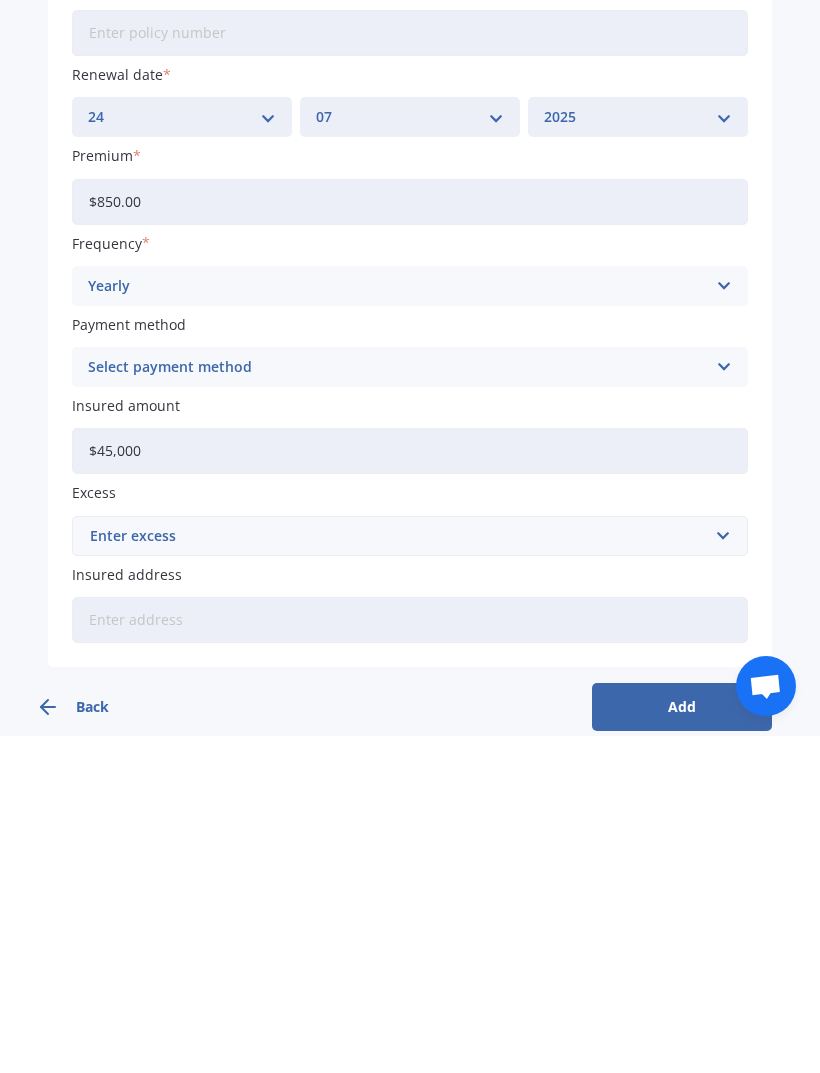 type on "$4,500" 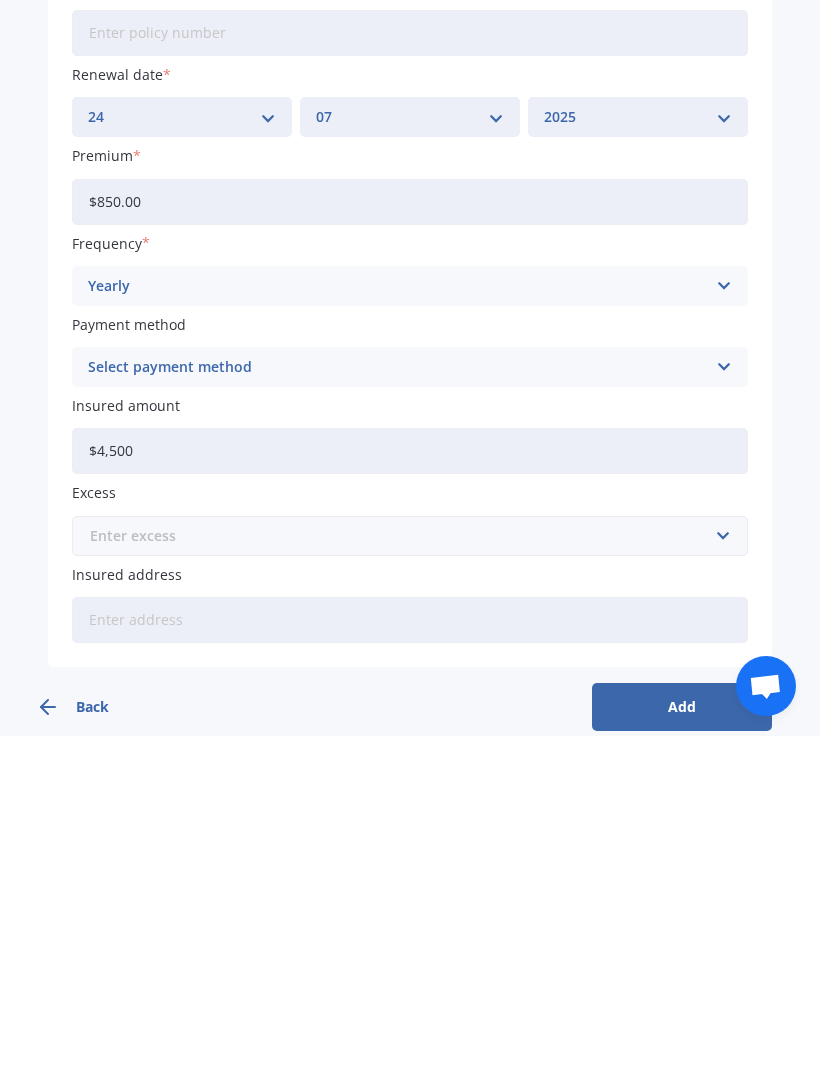 click at bounding box center (403, 873) 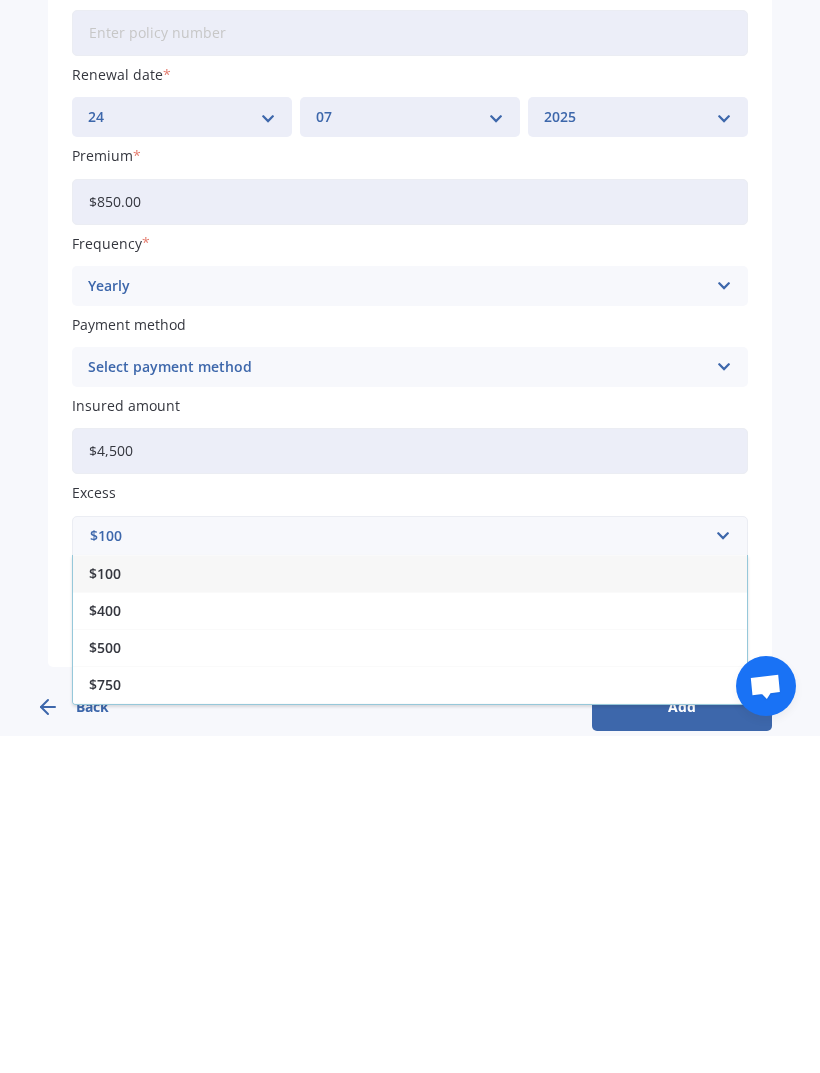 click on "$500" at bounding box center (410, 984) 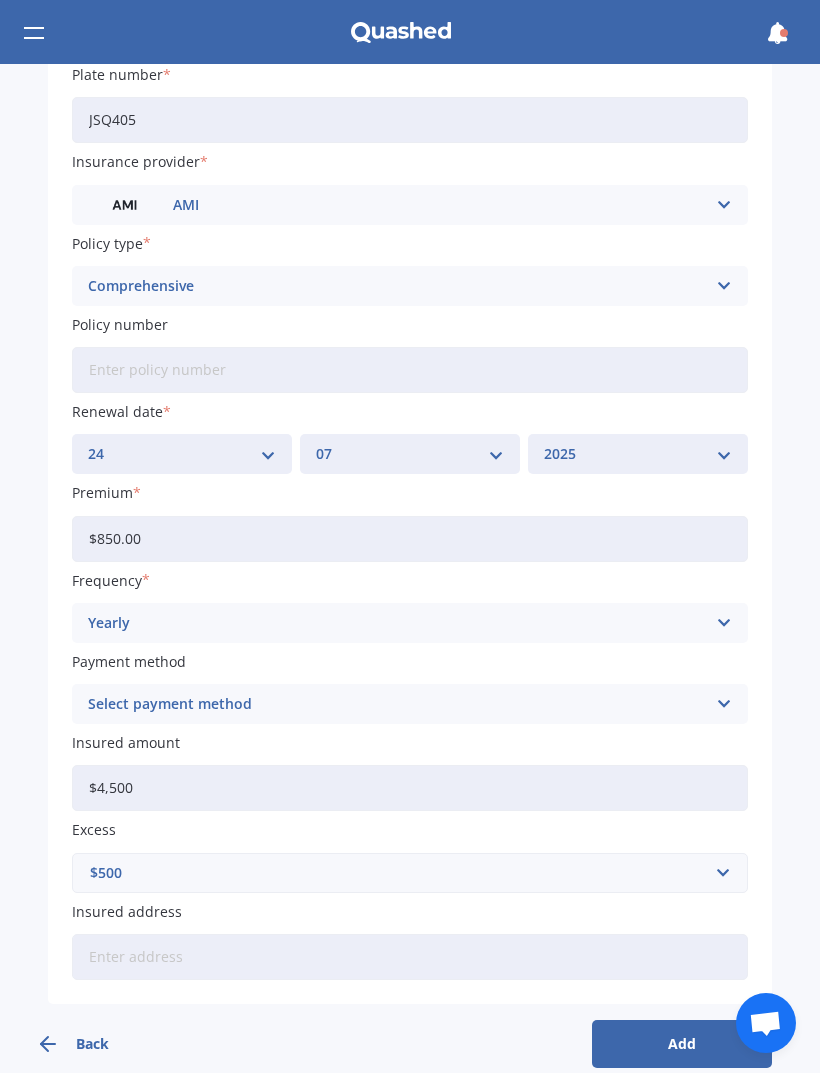 click on "Add" at bounding box center [682, 1044] 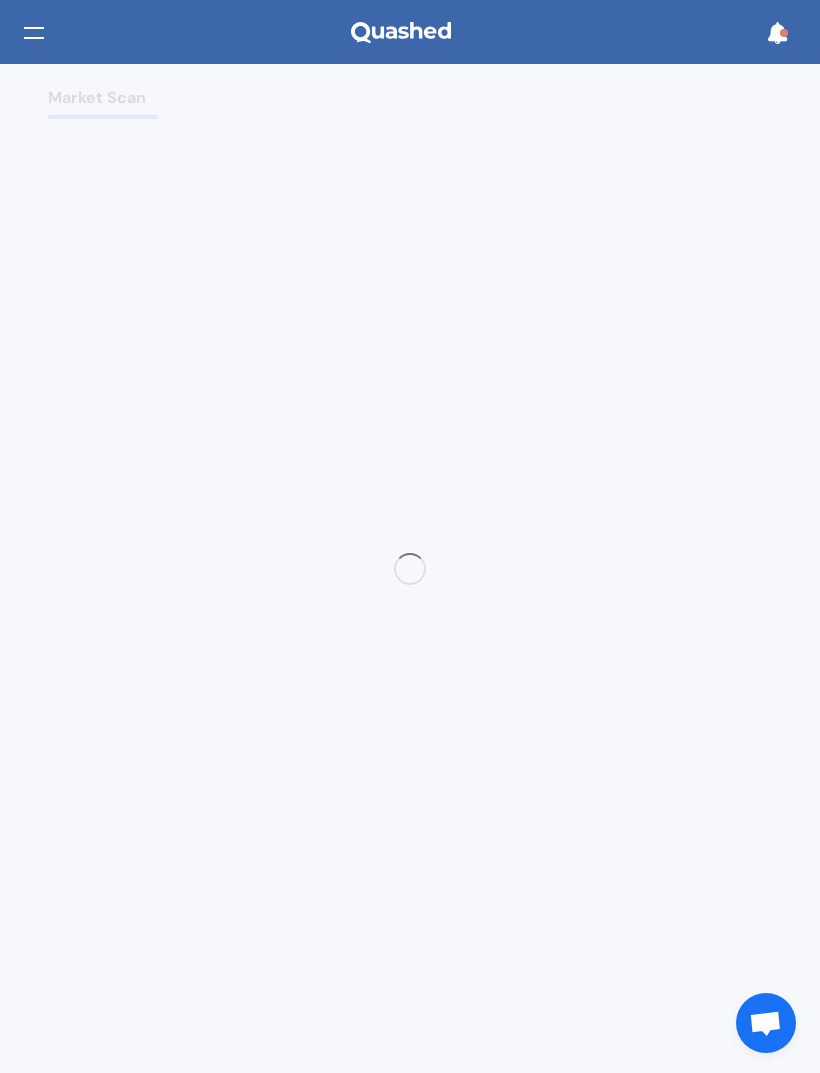 scroll, scrollTop: 0, scrollLeft: 0, axis: both 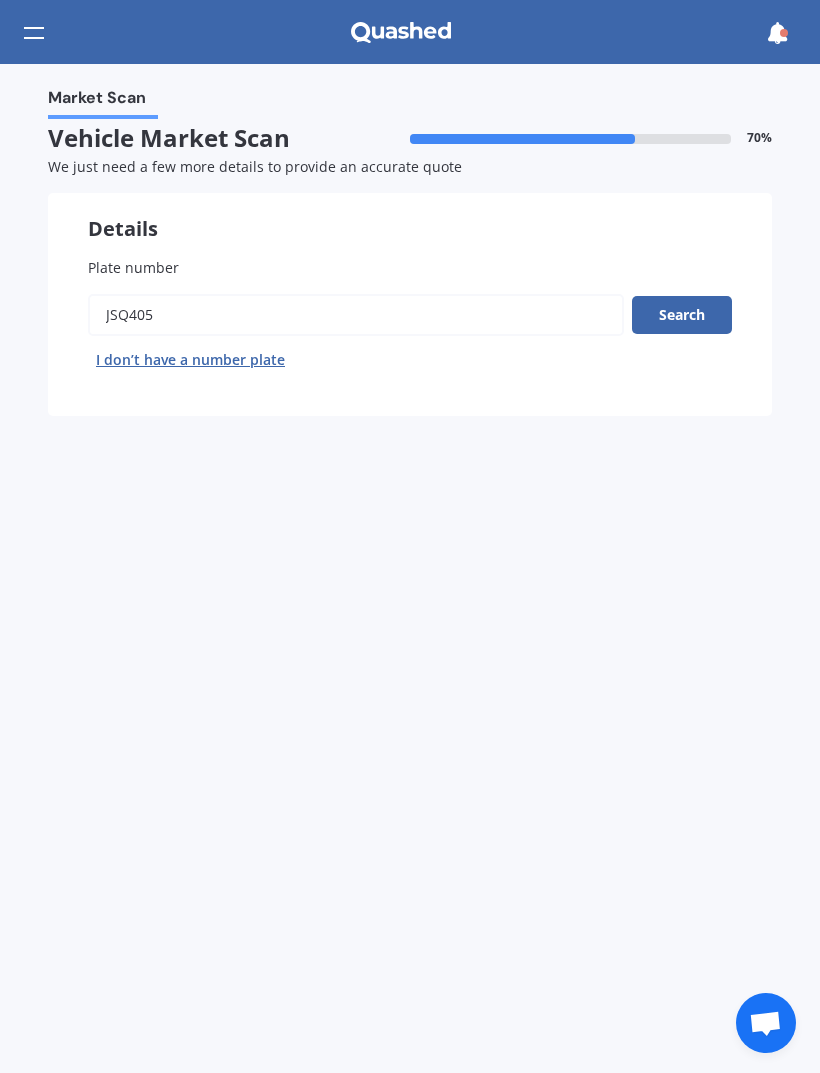 click on "Search" at bounding box center [682, 315] 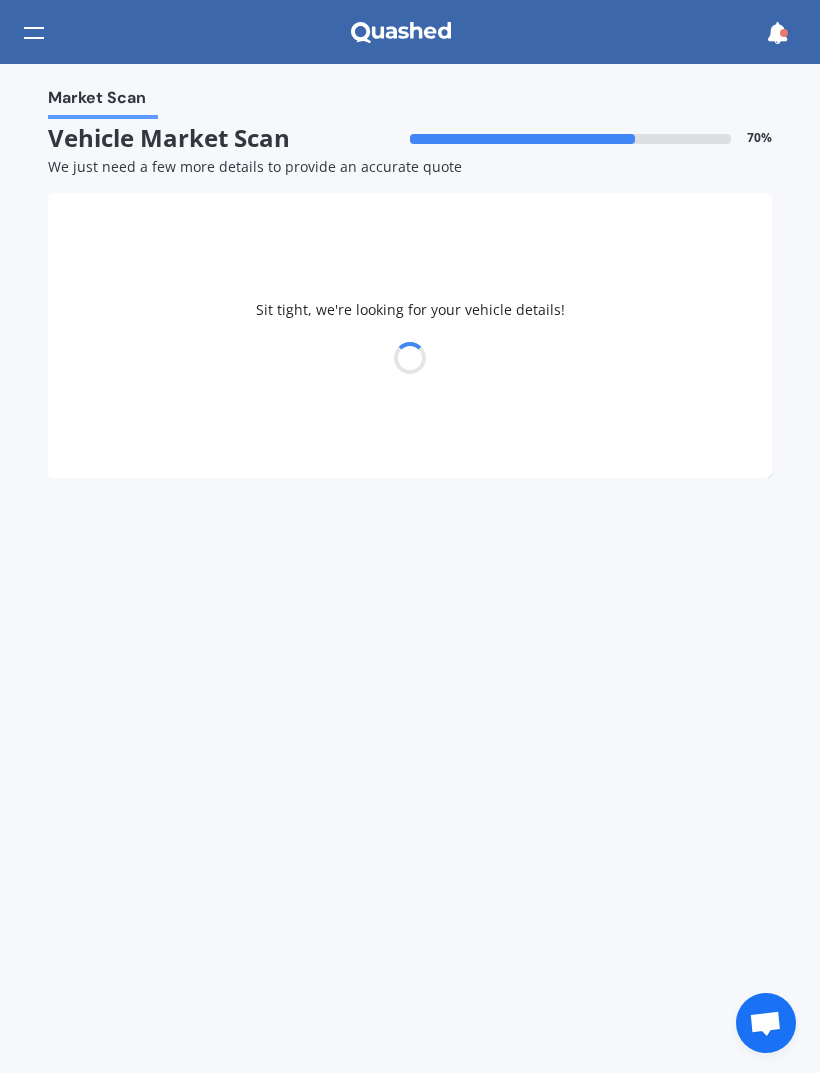 select on "FORD" 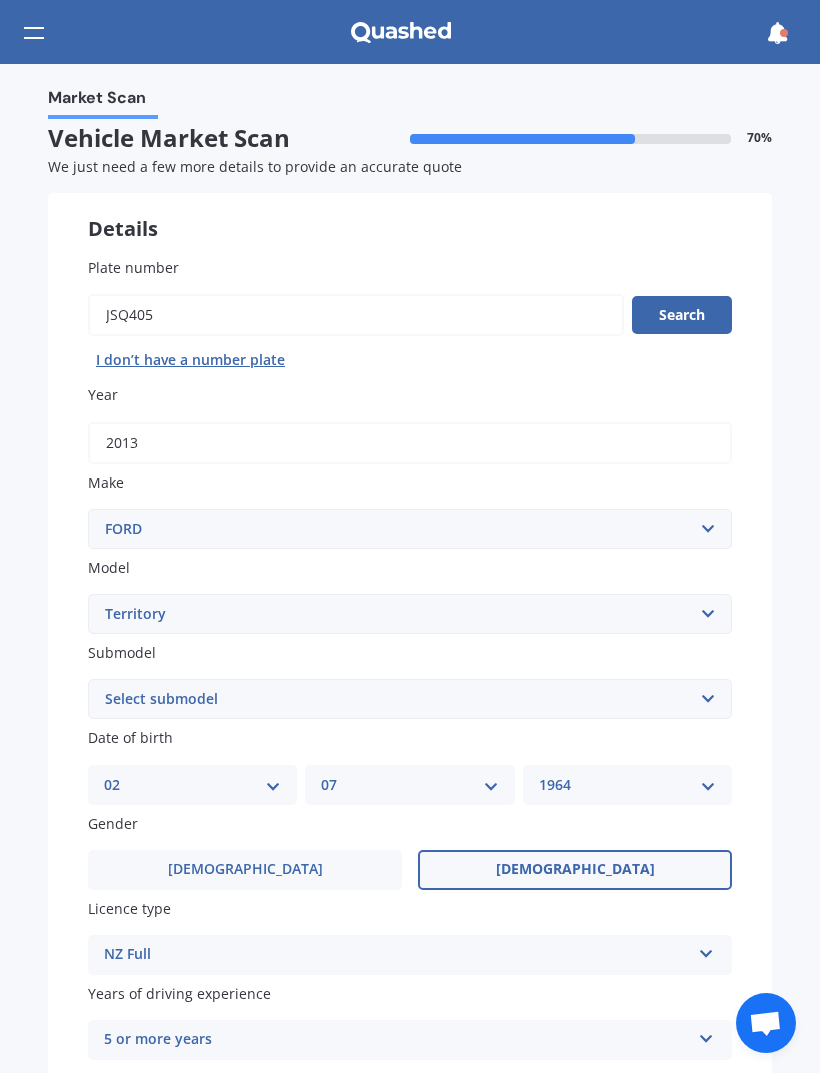 scroll, scrollTop: 0, scrollLeft: 0, axis: both 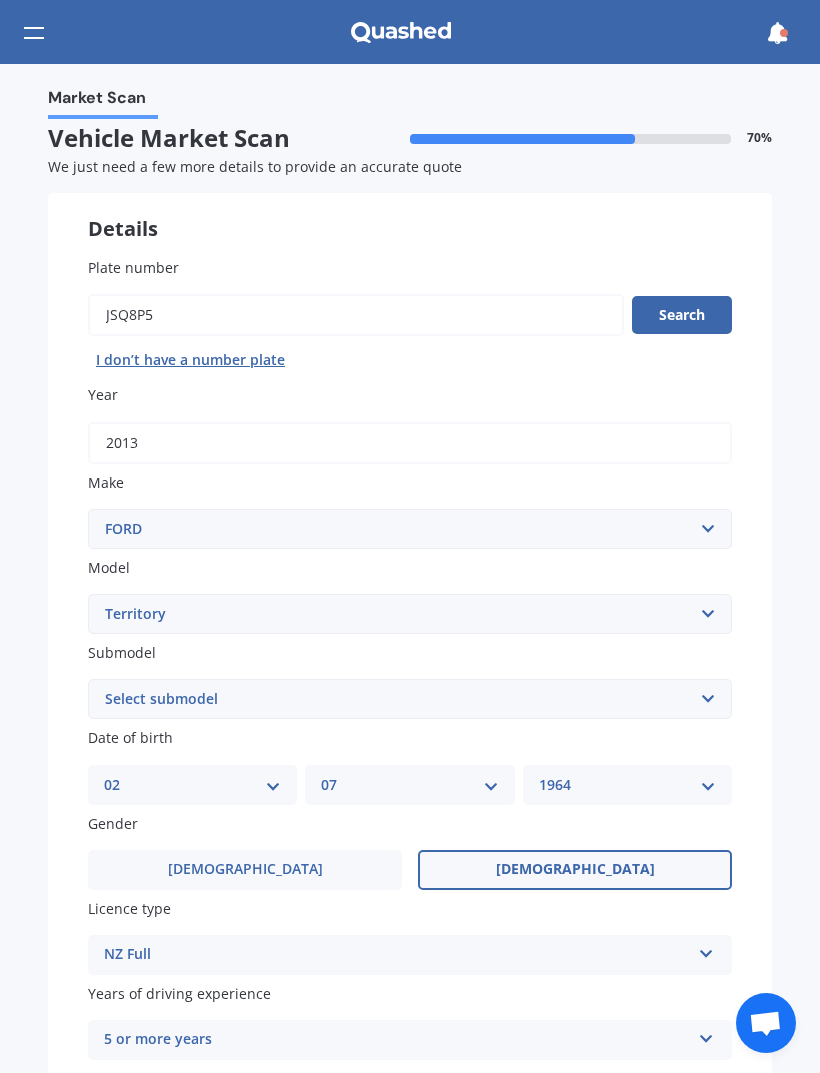 type on "JSQ8p5" 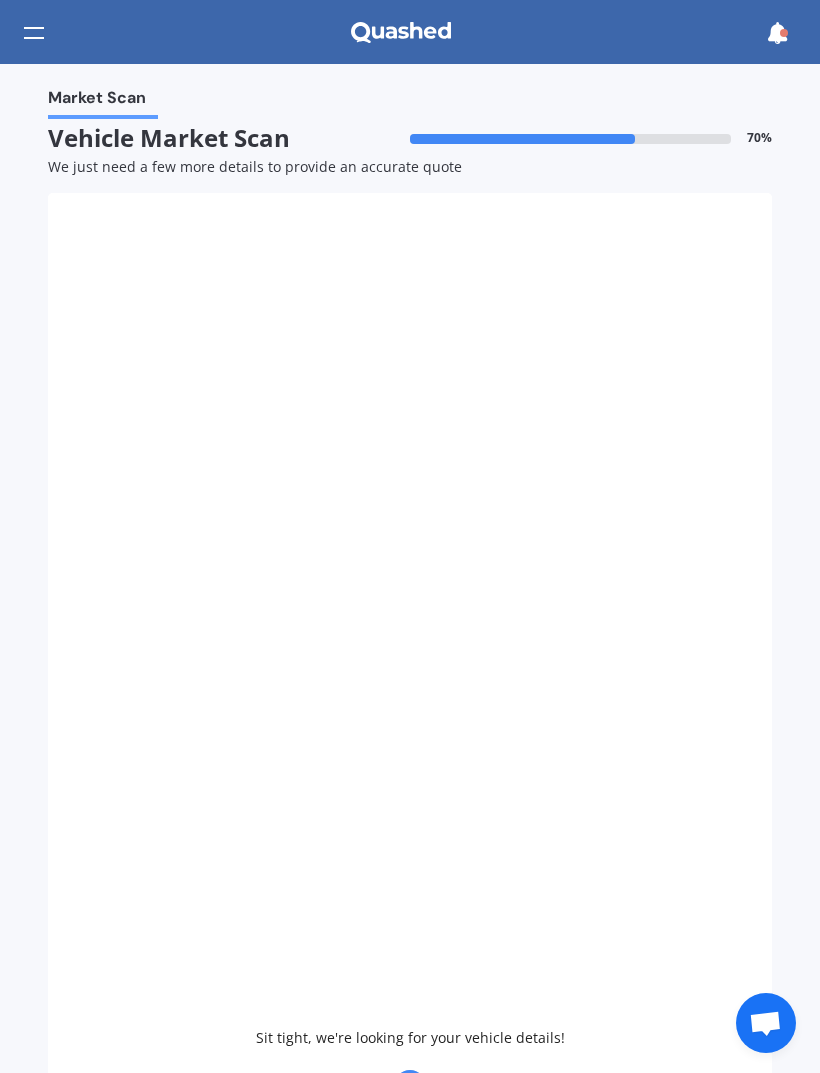 type 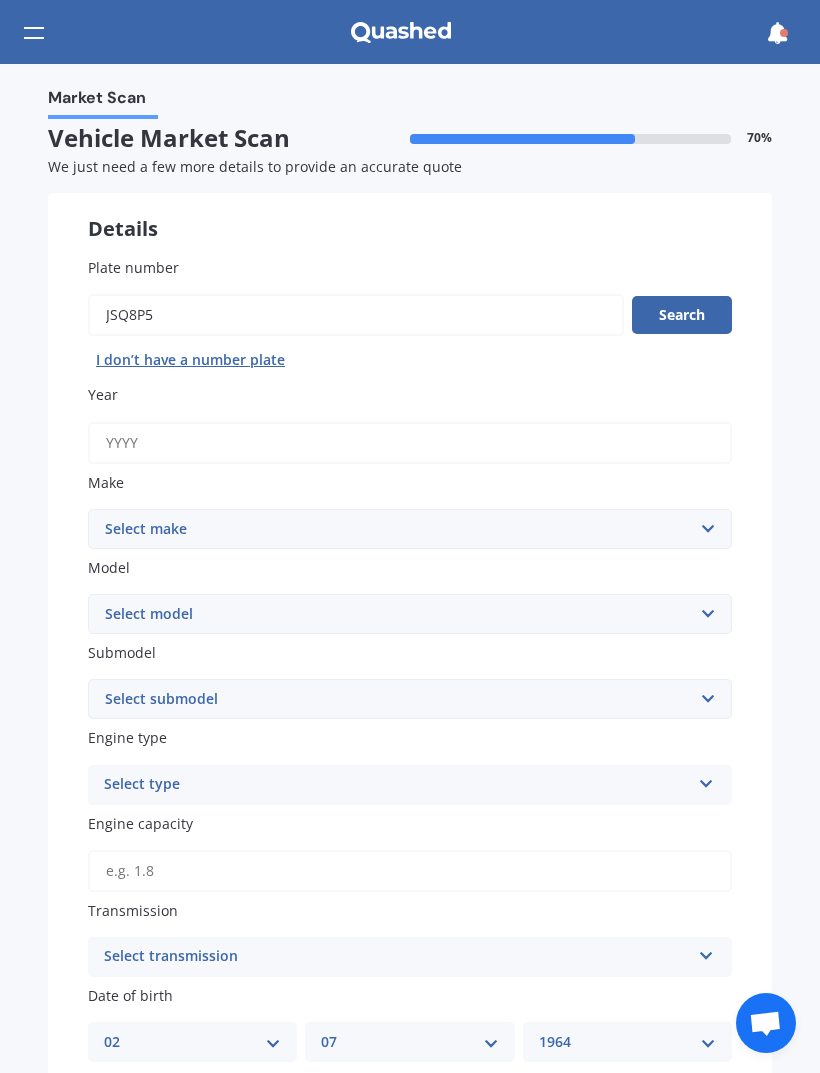 click on "Plate number" at bounding box center [356, 315] 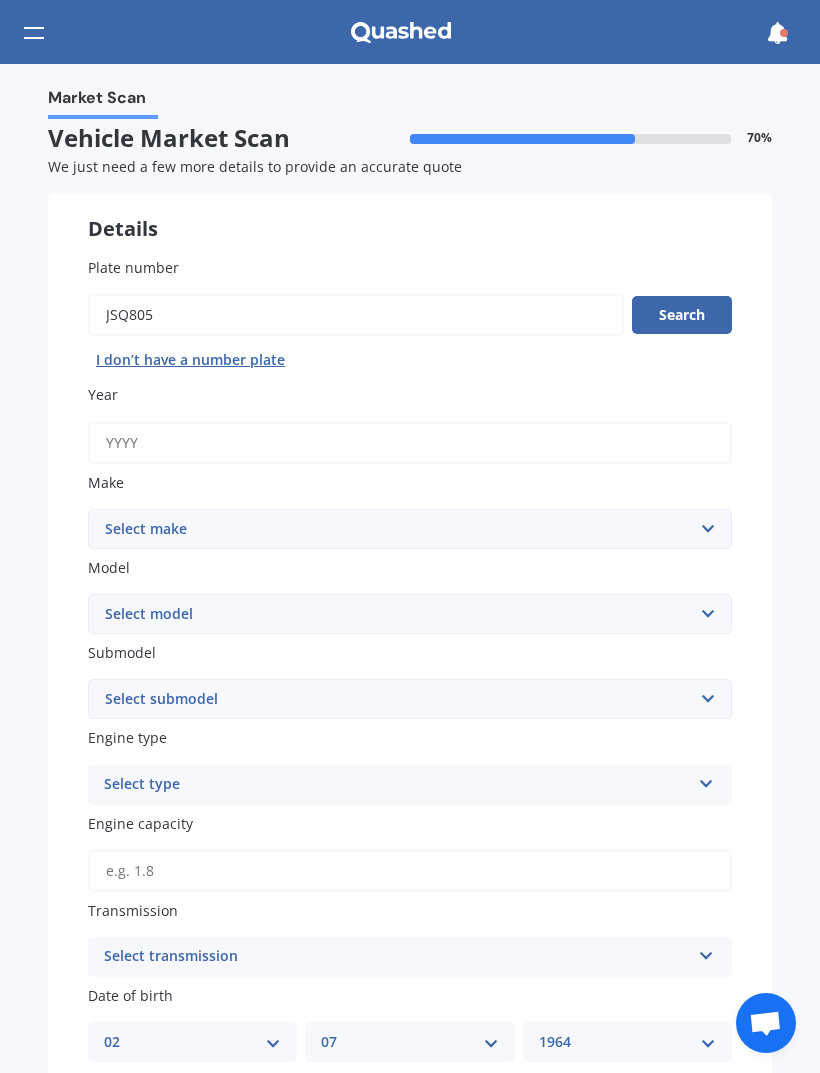 type on "JSQ805" 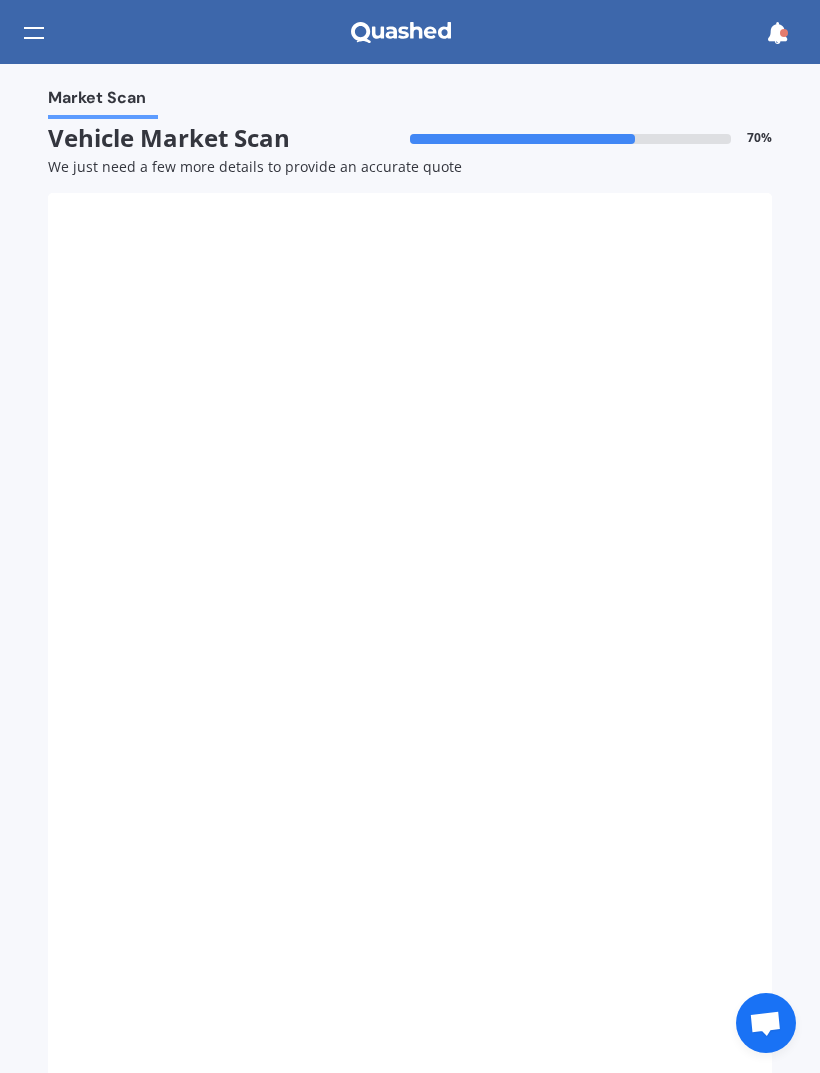type on "2007" 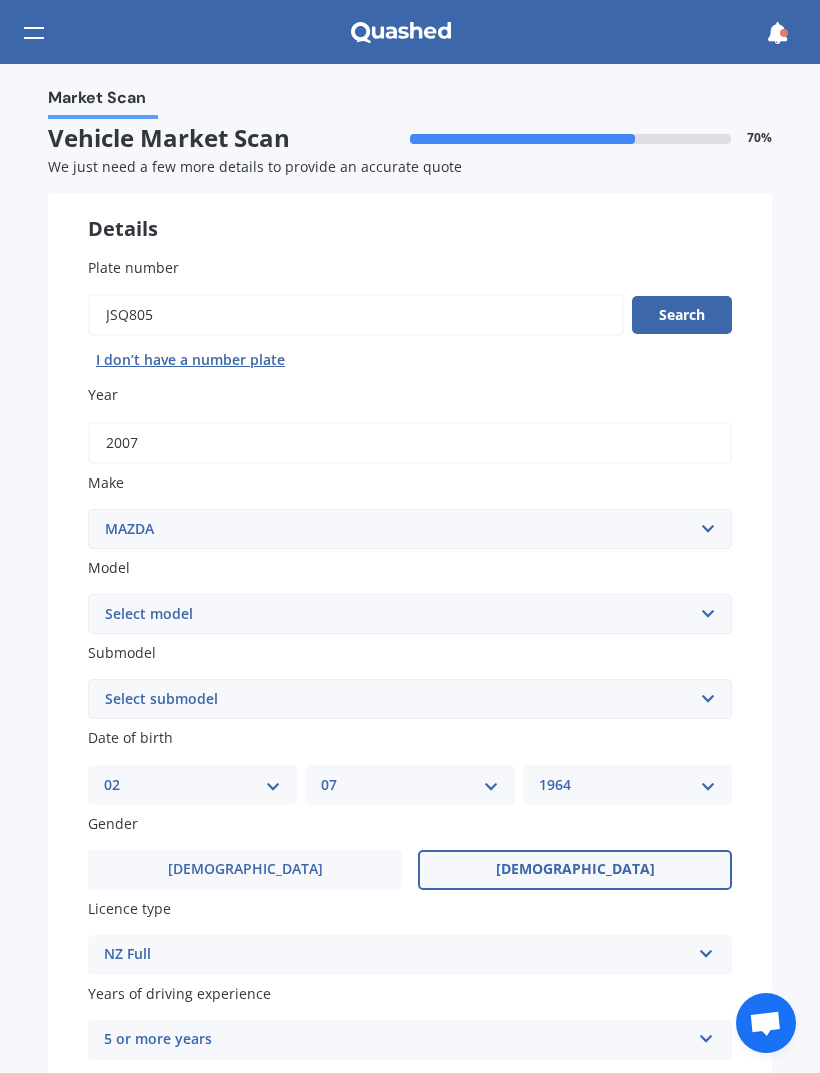 click on "Select model 121 2 3 323 323 / Familia 6 626 929 Atenza Autozam Axela AZ3 B2000 B2200 B2500 B2600 B2600i Biante Bongo Bounty BT50 Capella Cronos CX-30 CX-60 CX-8 CX-80 CX3 CX30 CX5 CX7 CX8 CX9 Demio E1800 Van E2000 E2200 Vans E2500 E2500 Van E3000 E4100 Efini Etude Eunos Familia [PERSON_NAME] Levante [PERSON_NAME] Millenia MPV MS6 MS8 MS9 MX-3 MX-30 MX-5 MX-6 Neo Persona Premacy Presseo Proceed Revue Rotary RX7 RX8 Sapporo Sentia T2000 T2600 T3000 T3500 T4000 T4100 T4600 Titan 1.5/2.0 Tonnes Titan 5 Tonne Tribute Verisa" at bounding box center [410, 614] 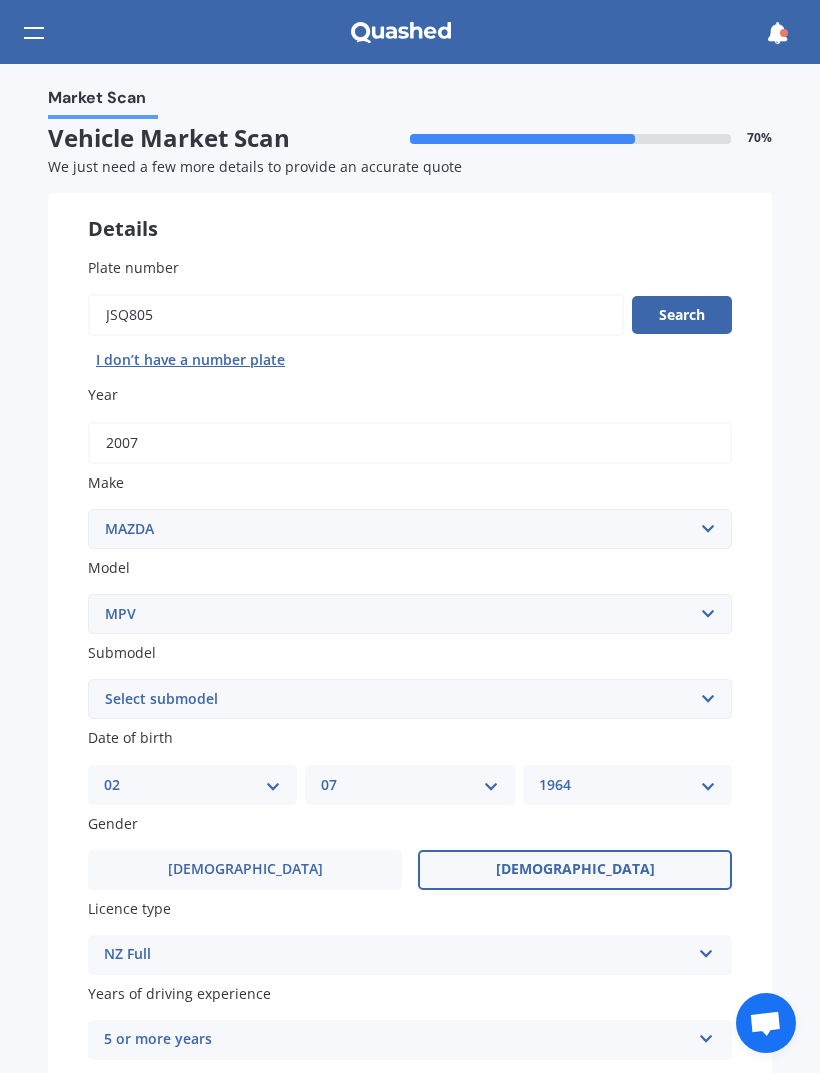 click on "Select submodel Petrol Petrol turbo" at bounding box center (410, 699) 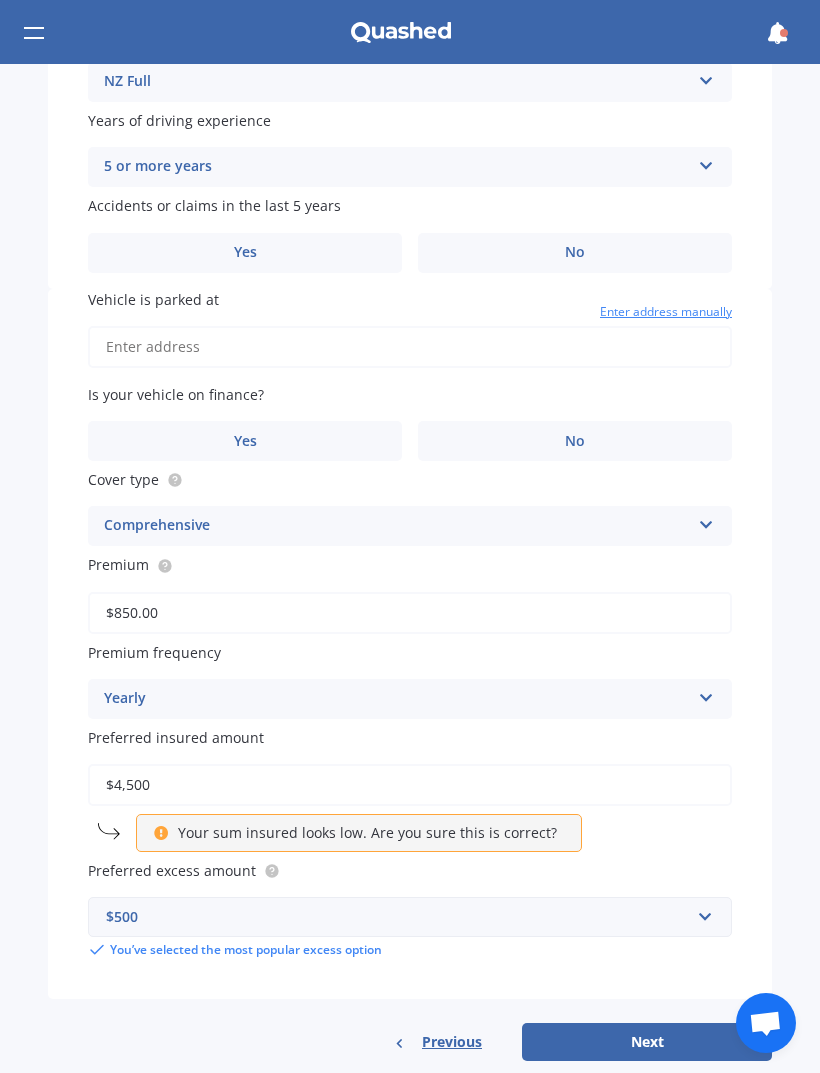 scroll, scrollTop: 873, scrollLeft: 0, axis: vertical 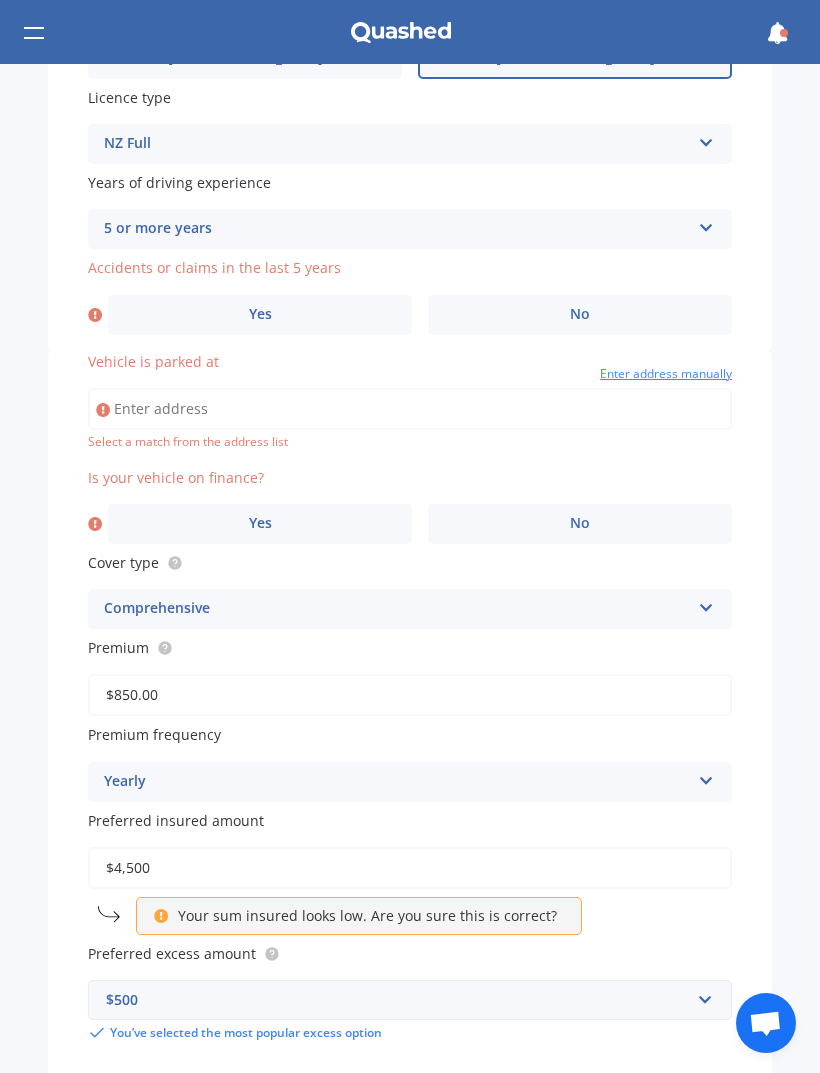 click on "Yes" at bounding box center (260, 315) 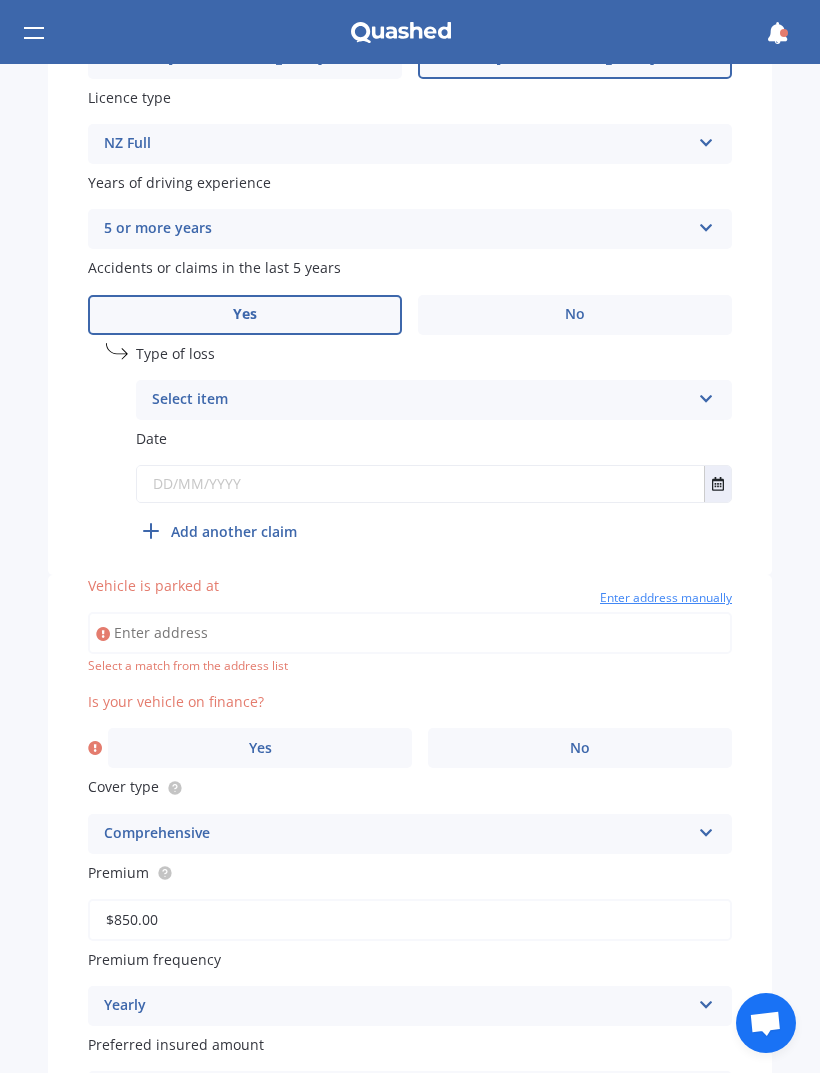 click on "Select item" at bounding box center [421, 400] 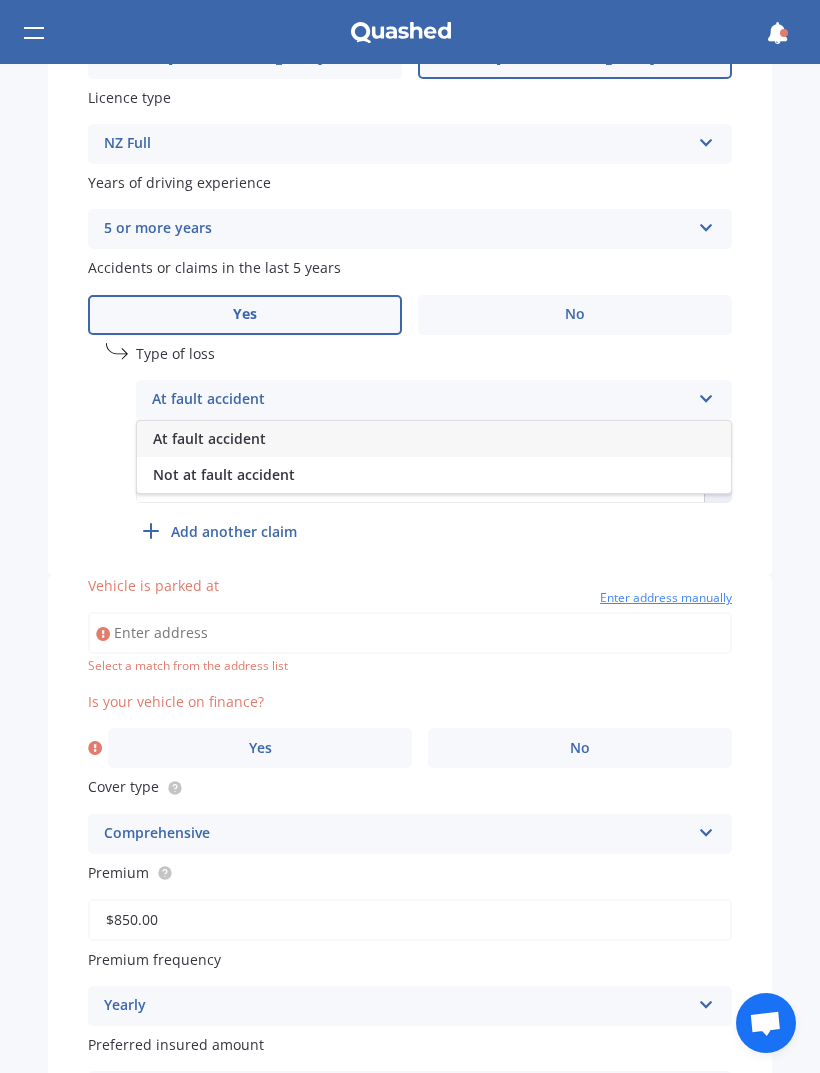 click on "Not at fault accident" at bounding box center [434, 475] 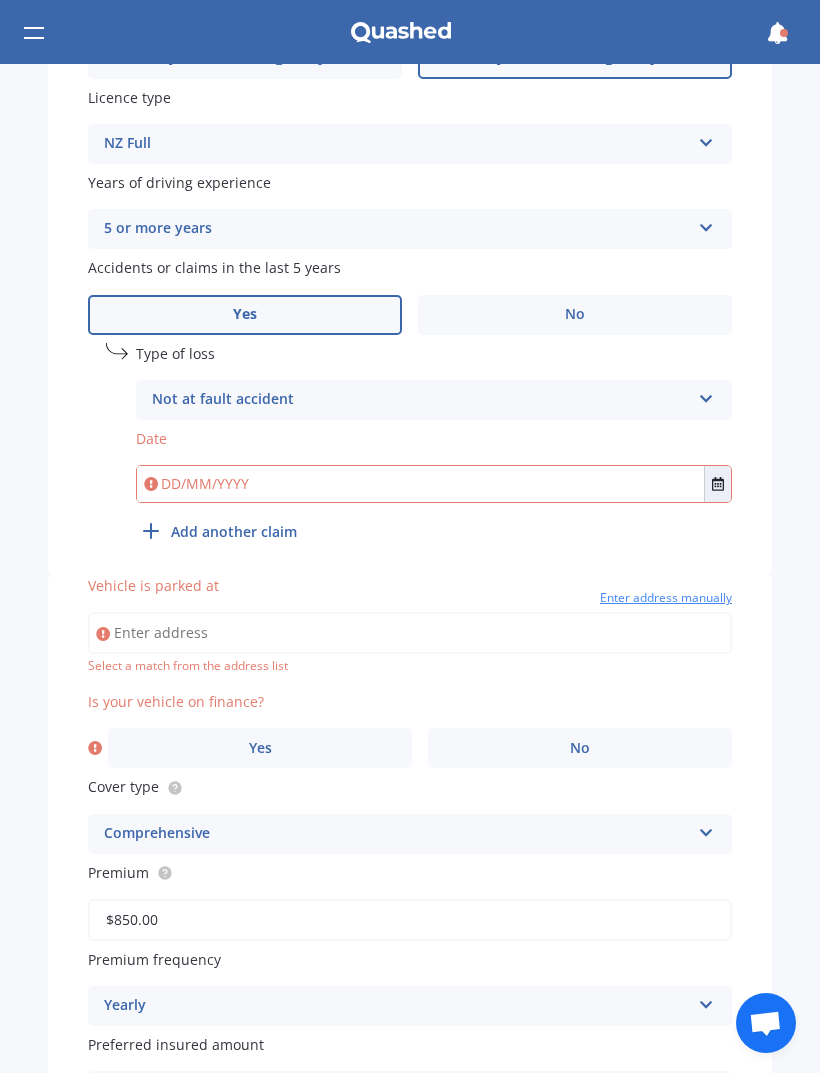 click at bounding box center [420, 484] 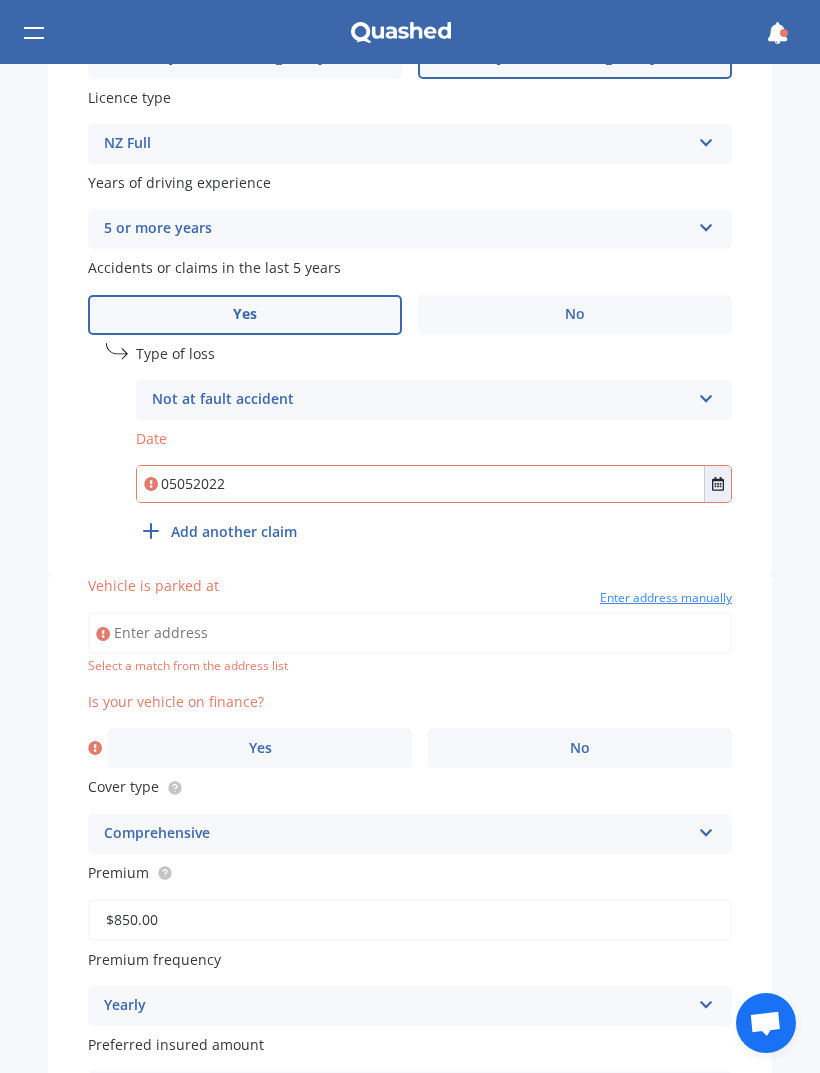 click on "Vehicle is parked at" at bounding box center [410, 633] 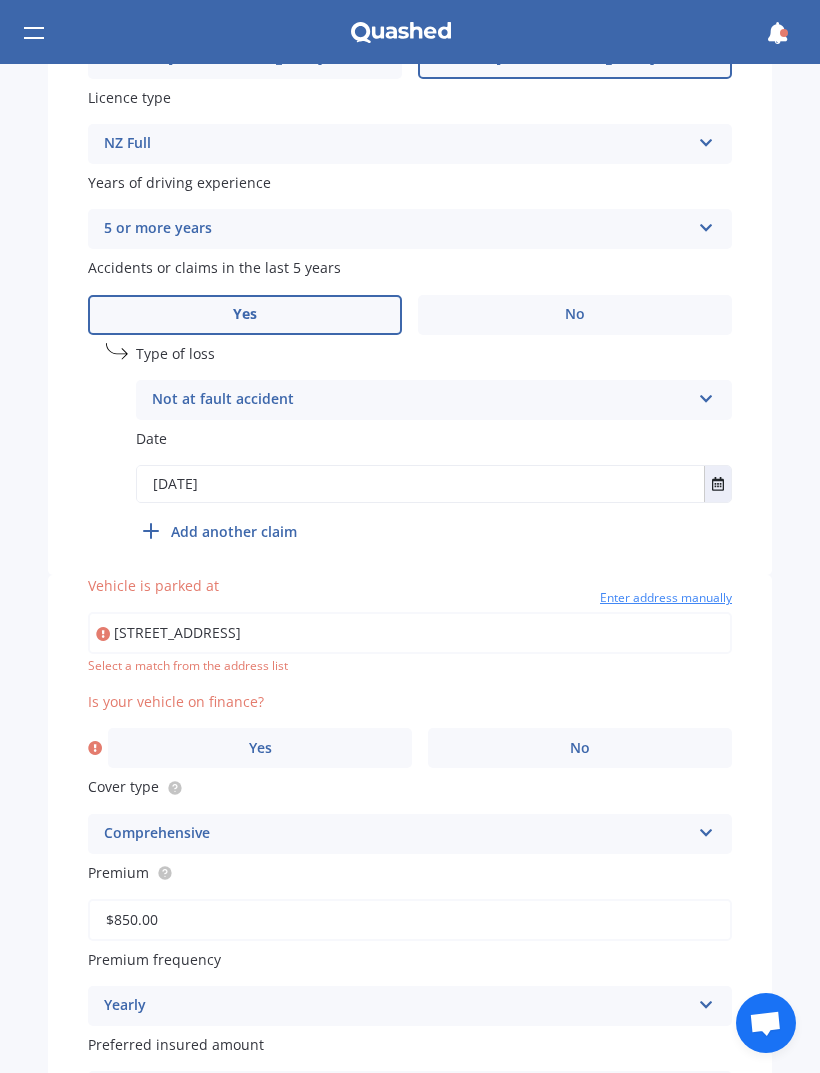 type on "[STREET_ADDRESS]" 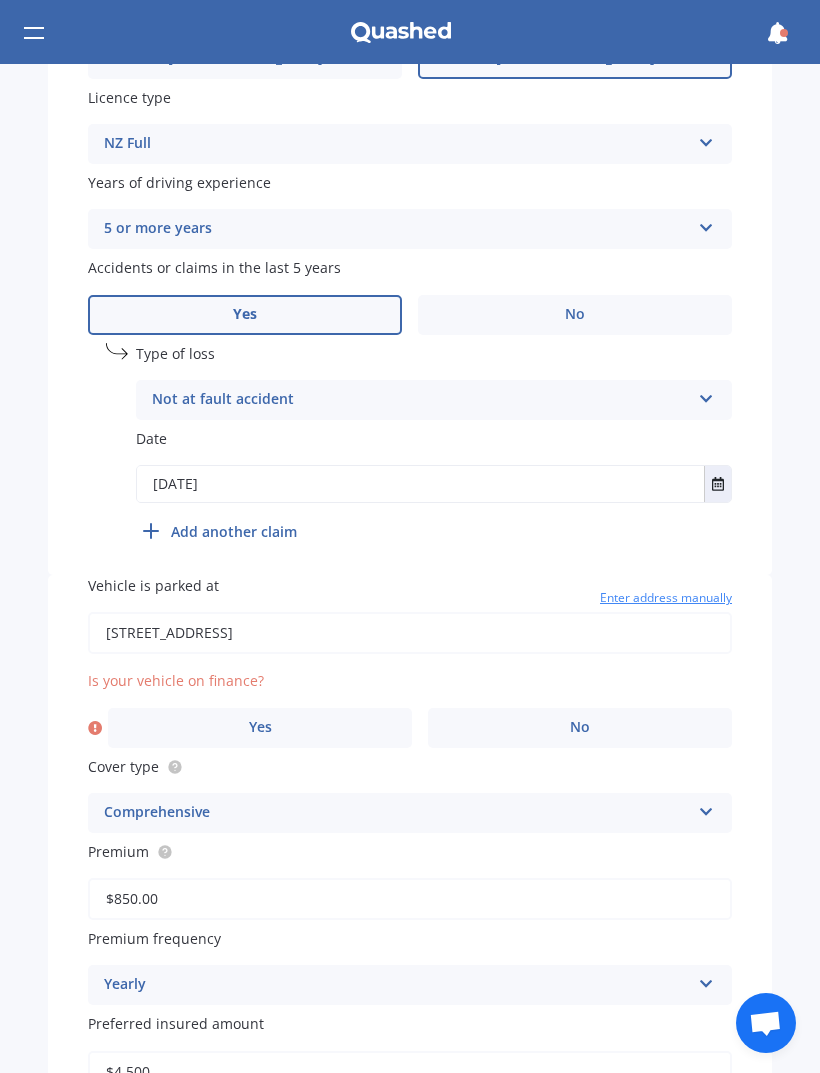 click on "No" at bounding box center [580, 728] 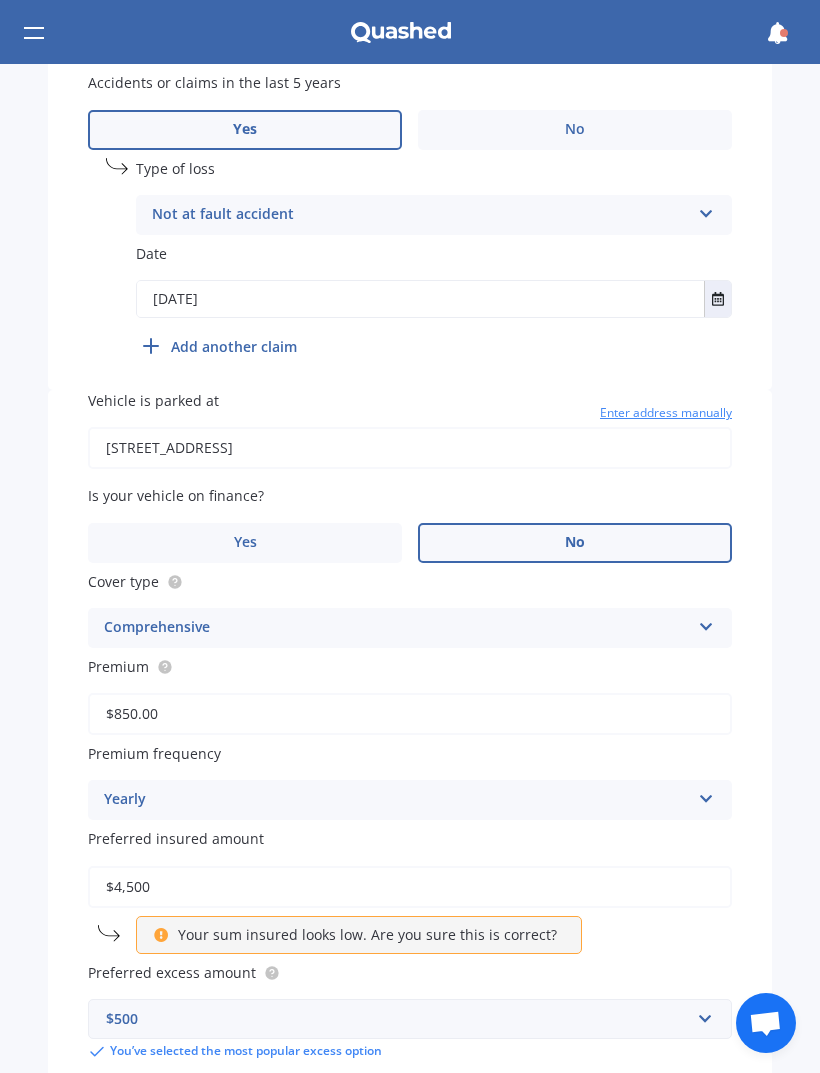 scroll, scrollTop: 1003, scrollLeft: 0, axis: vertical 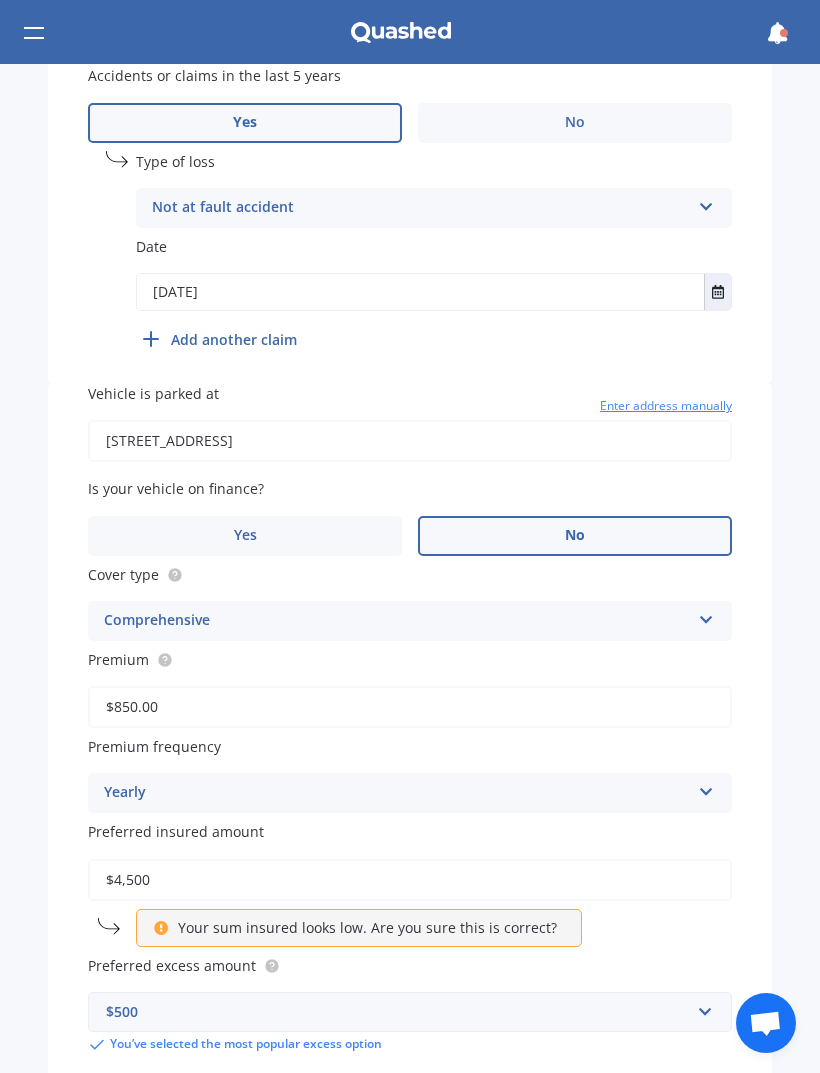 click on "Comprehensive Third Party Third Party, Fire & Theft Comprehensive" at bounding box center (410, 621) 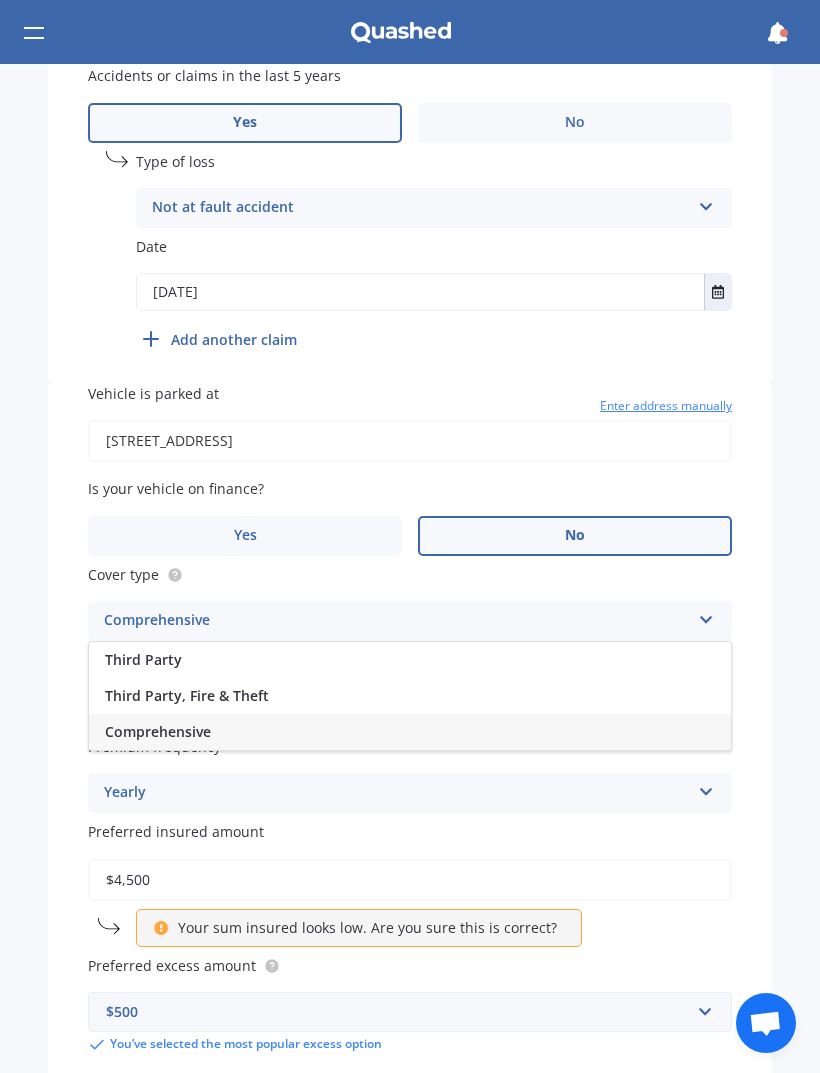 click on "Third Party, Fire & Theft" at bounding box center (410, 696) 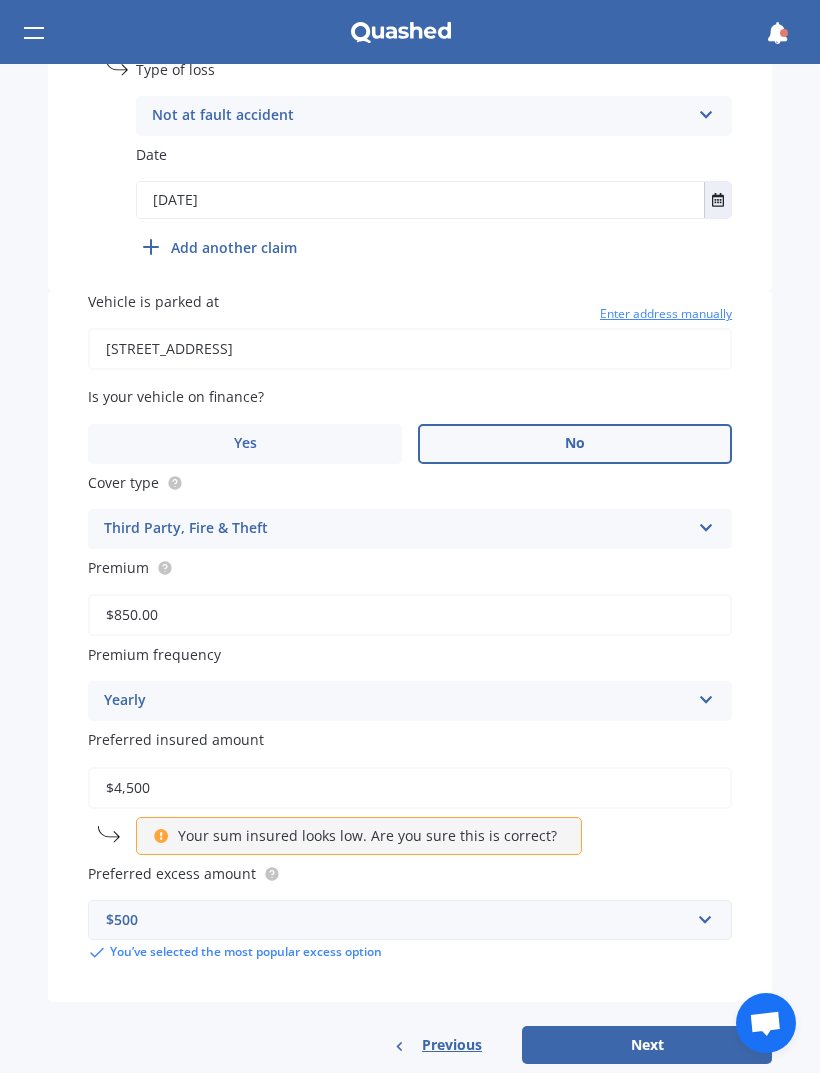 scroll, scrollTop: 1094, scrollLeft: 0, axis: vertical 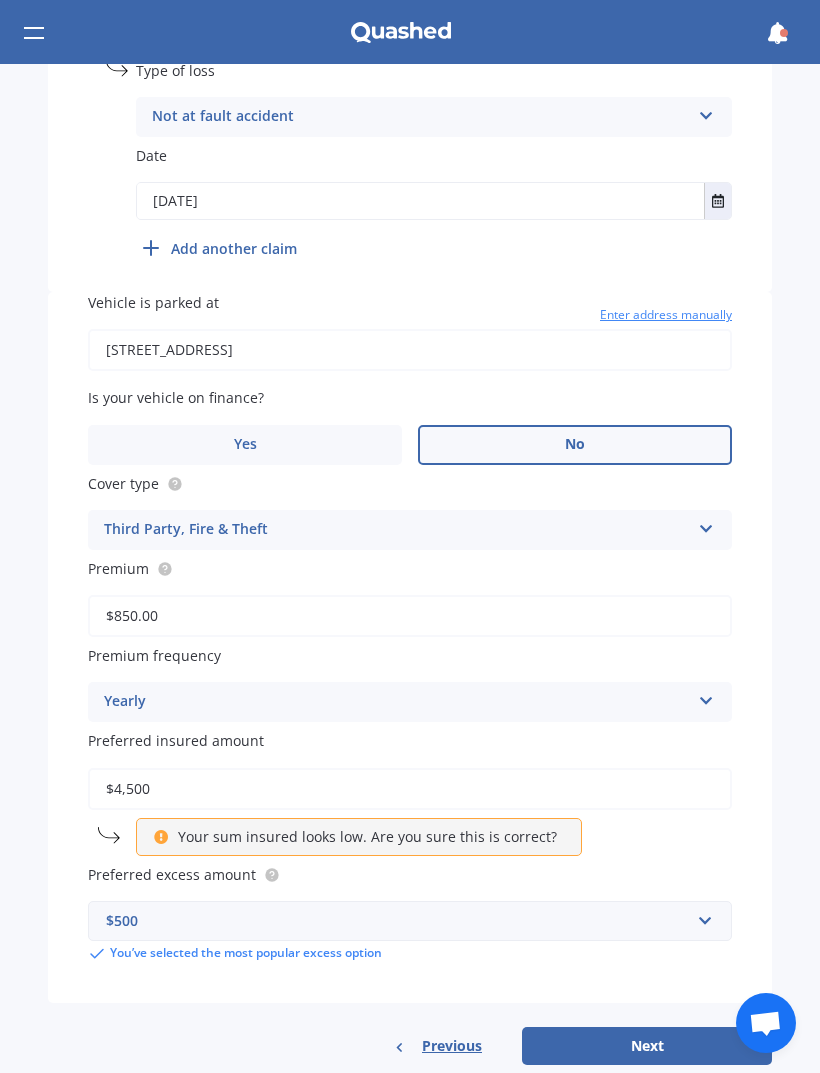 click on "$850.00" at bounding box center (410, 616) 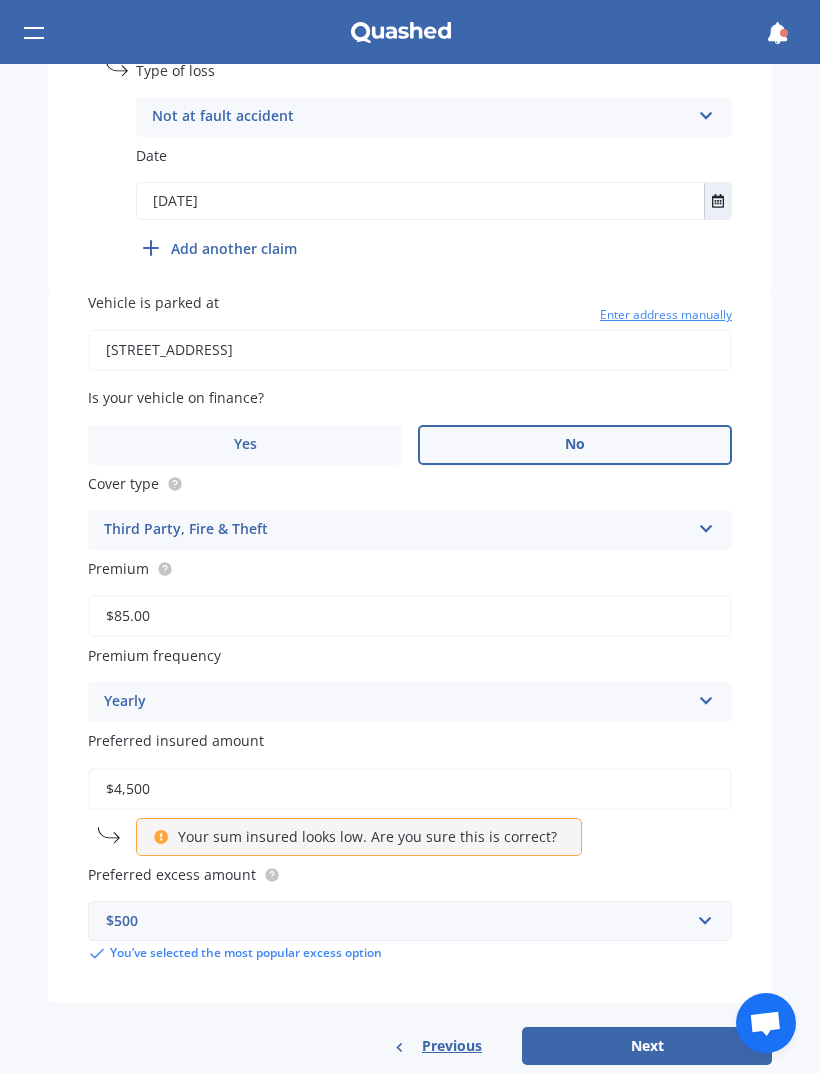 type on "$8.00" 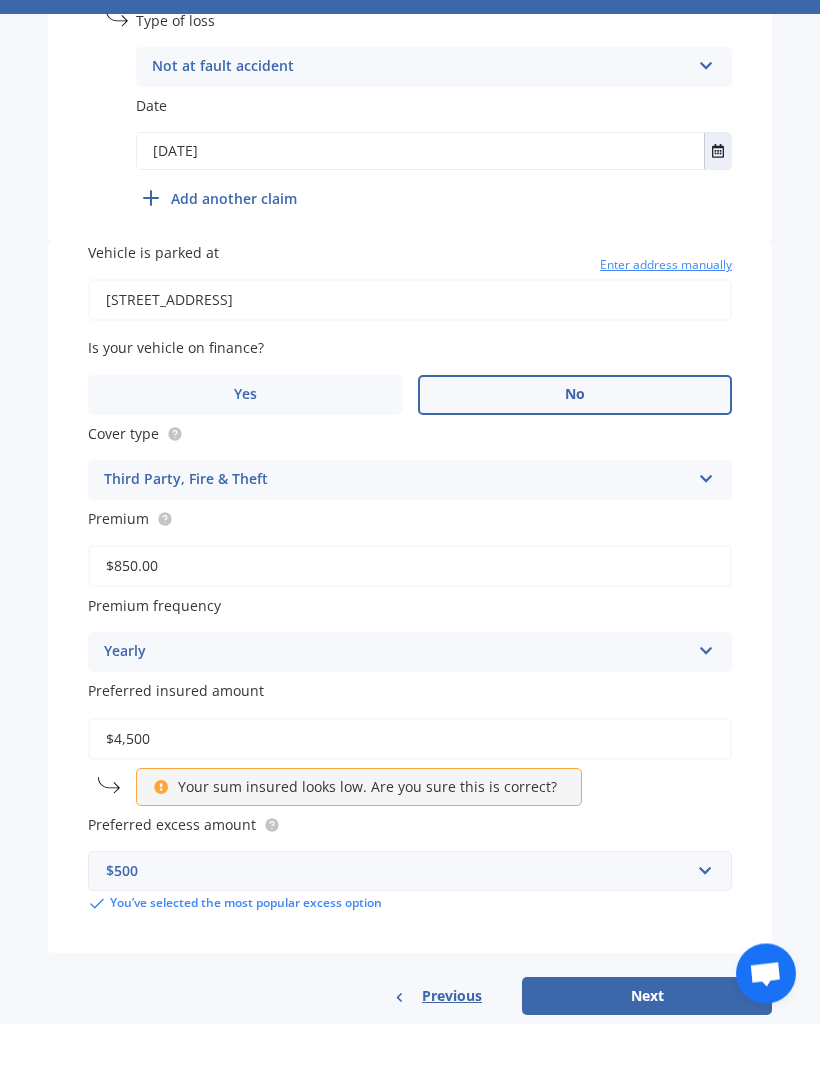 type on "$850.00" 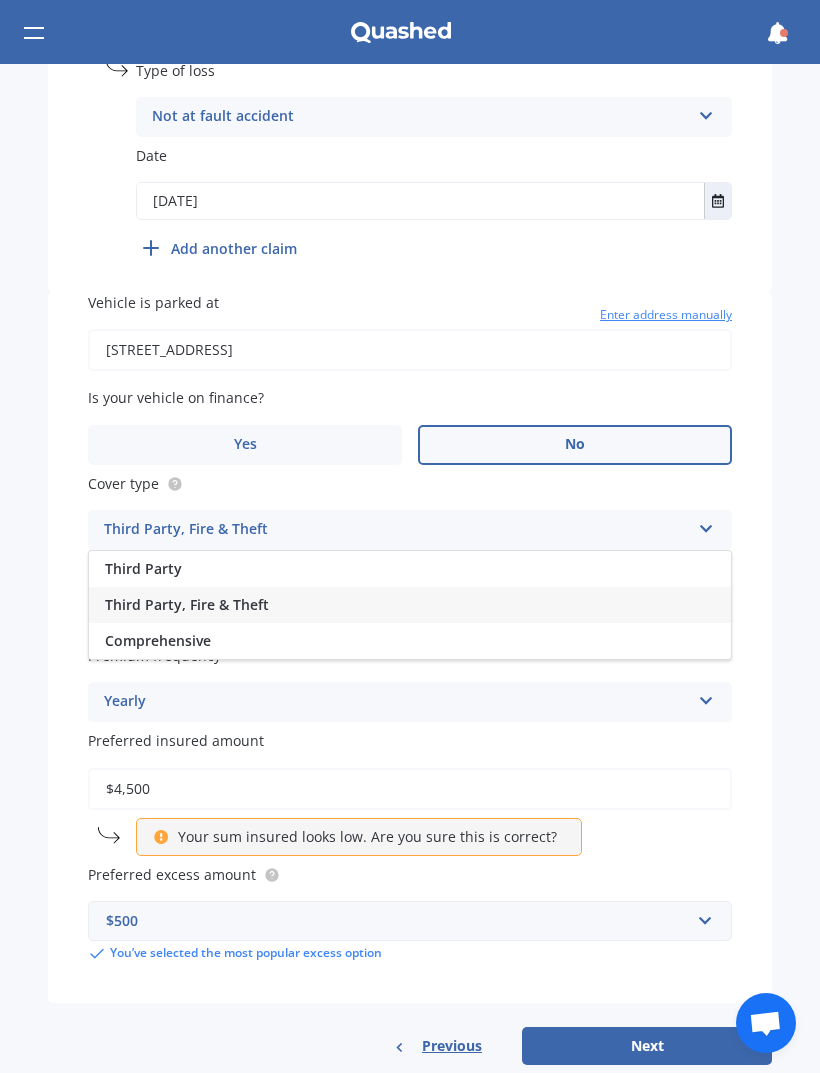 click on "Third Party, Fire & Theft" at bounding box center [397, 530] 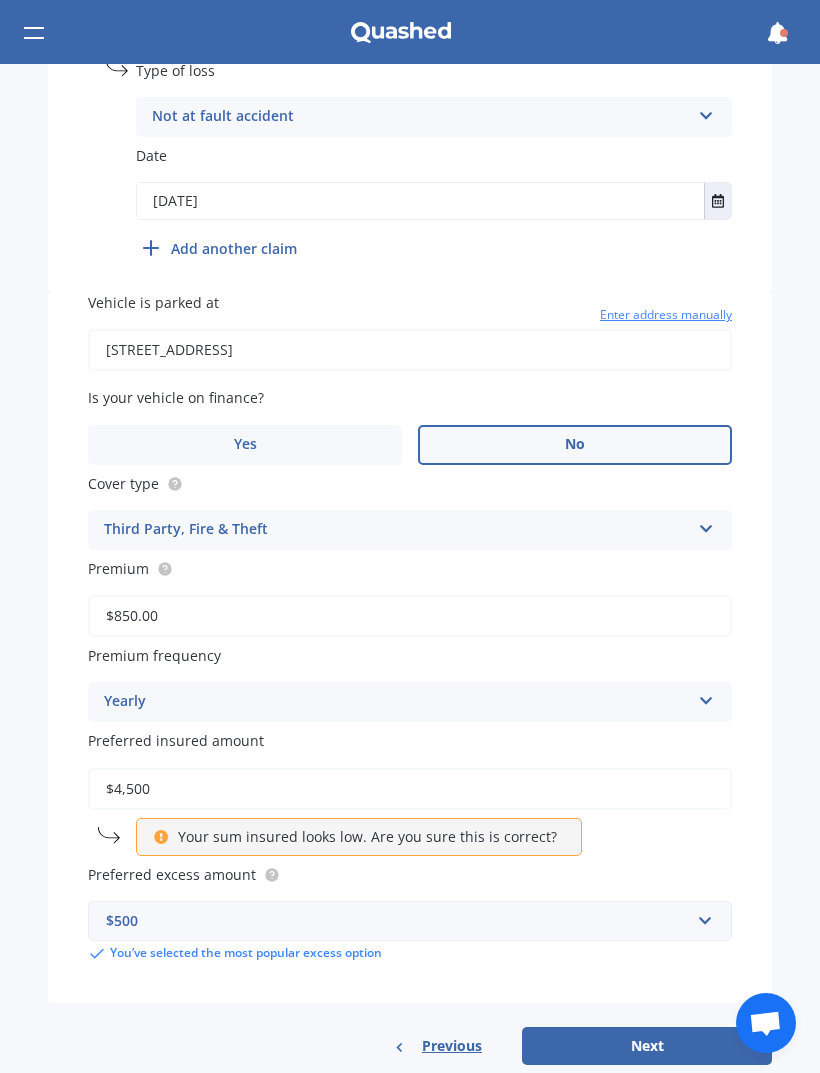 click on "Third Party, Fire & Theft" at bounding box center [397, 530] 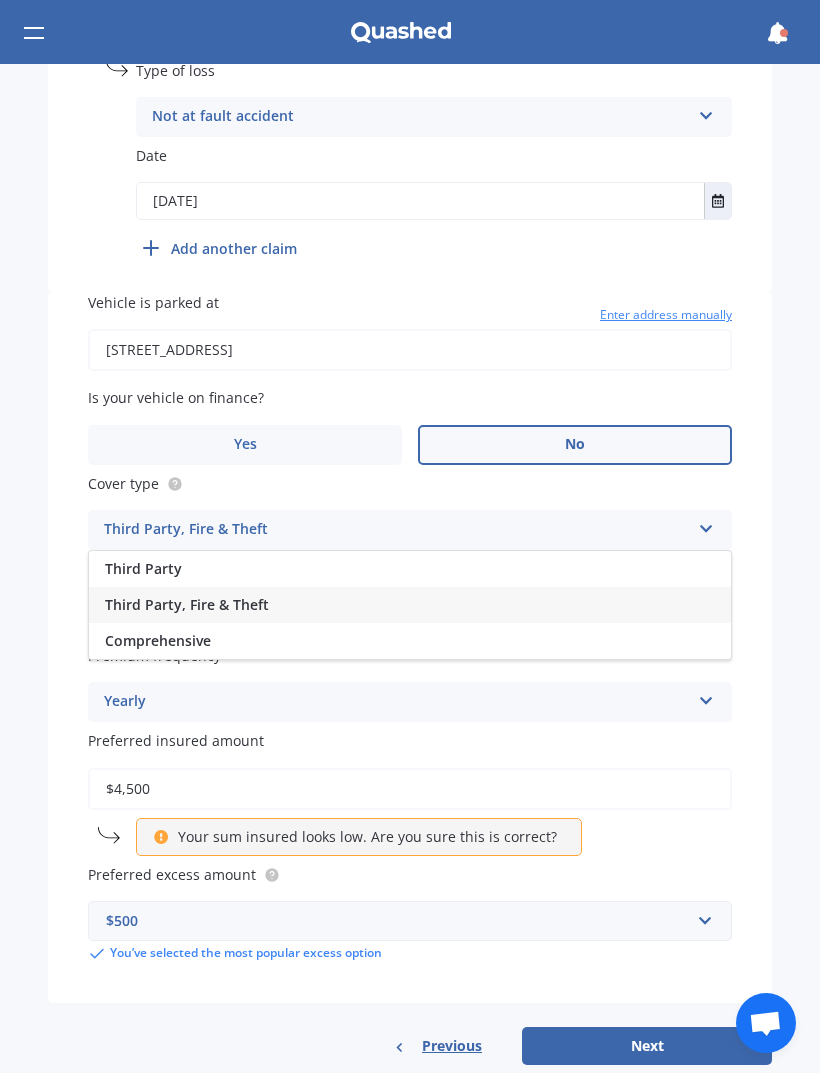 click on "Comprehensive" at bounding box center [410, 641] 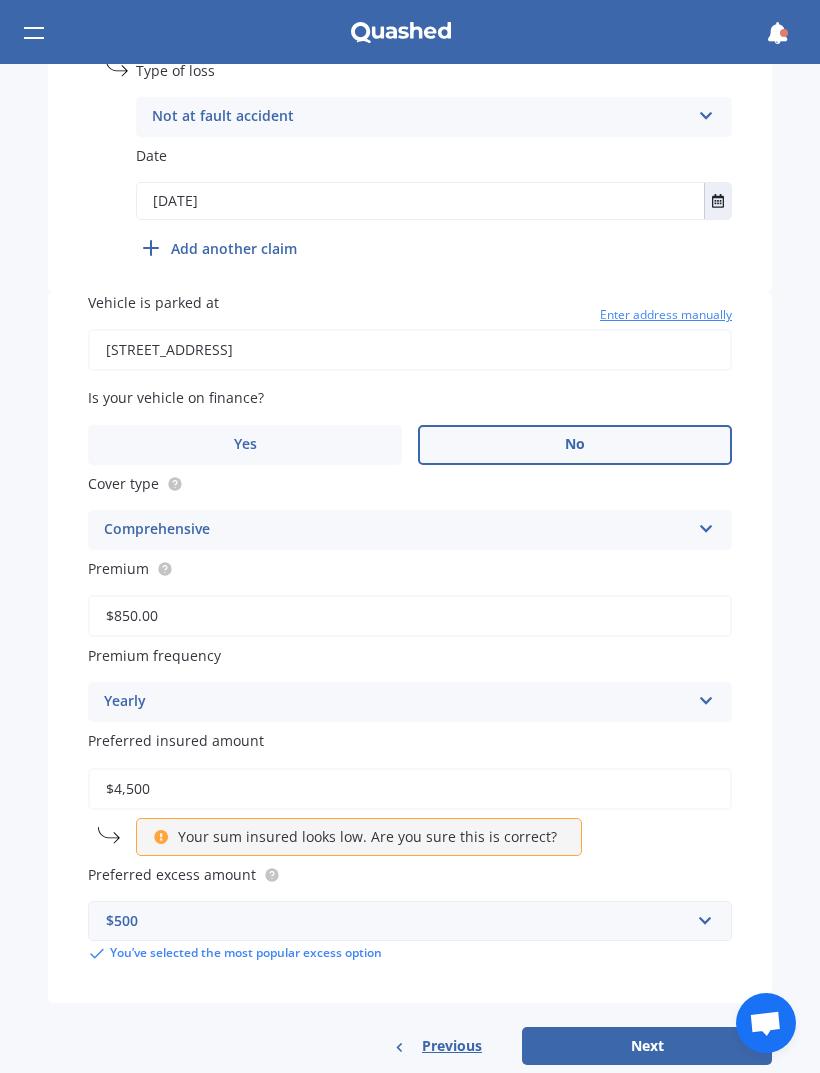 click on "Next" at bounding box center [647, 1046] 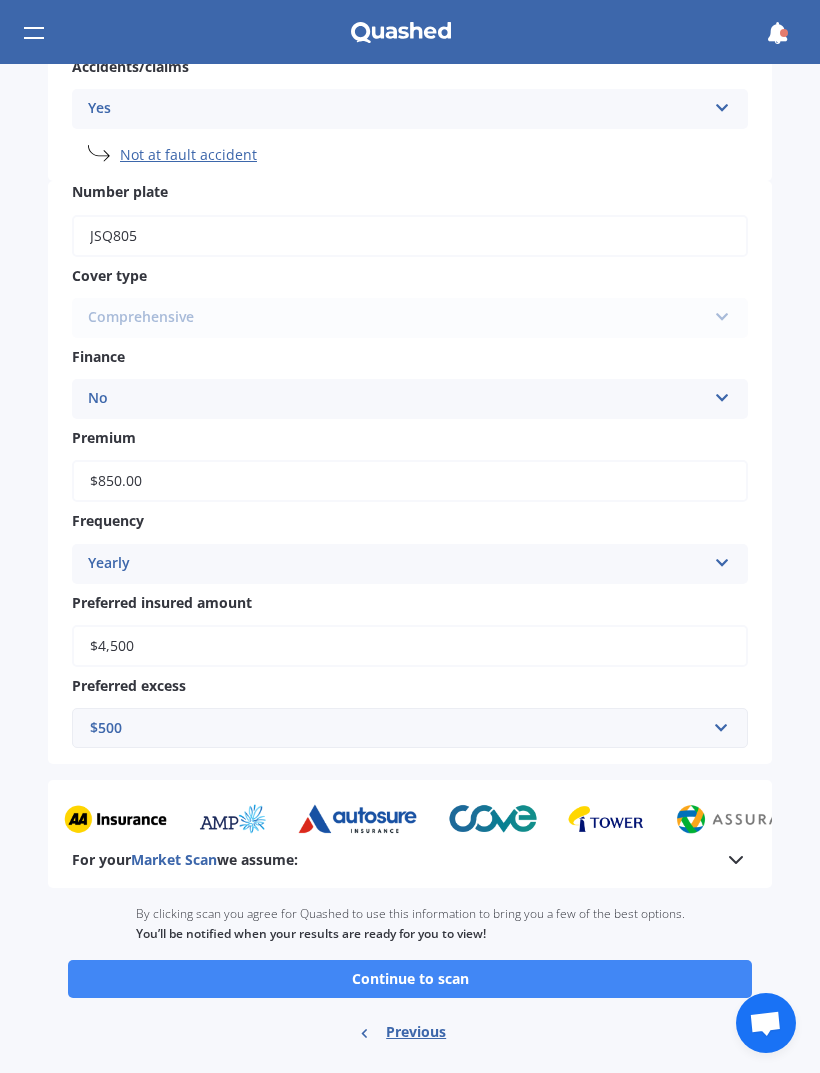 scroll, scrollTop: 589, scrollLeft: 0, axis: vertical 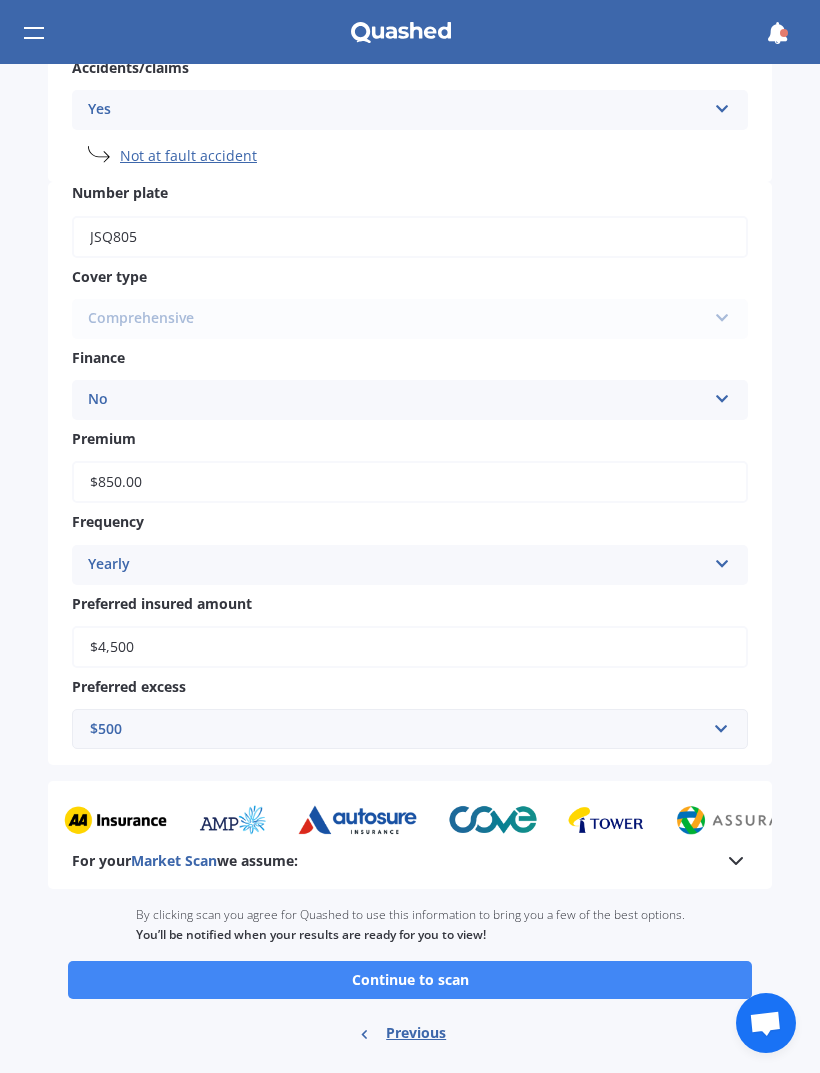 click on "Continue to scan" at bounding box center [410, 980] 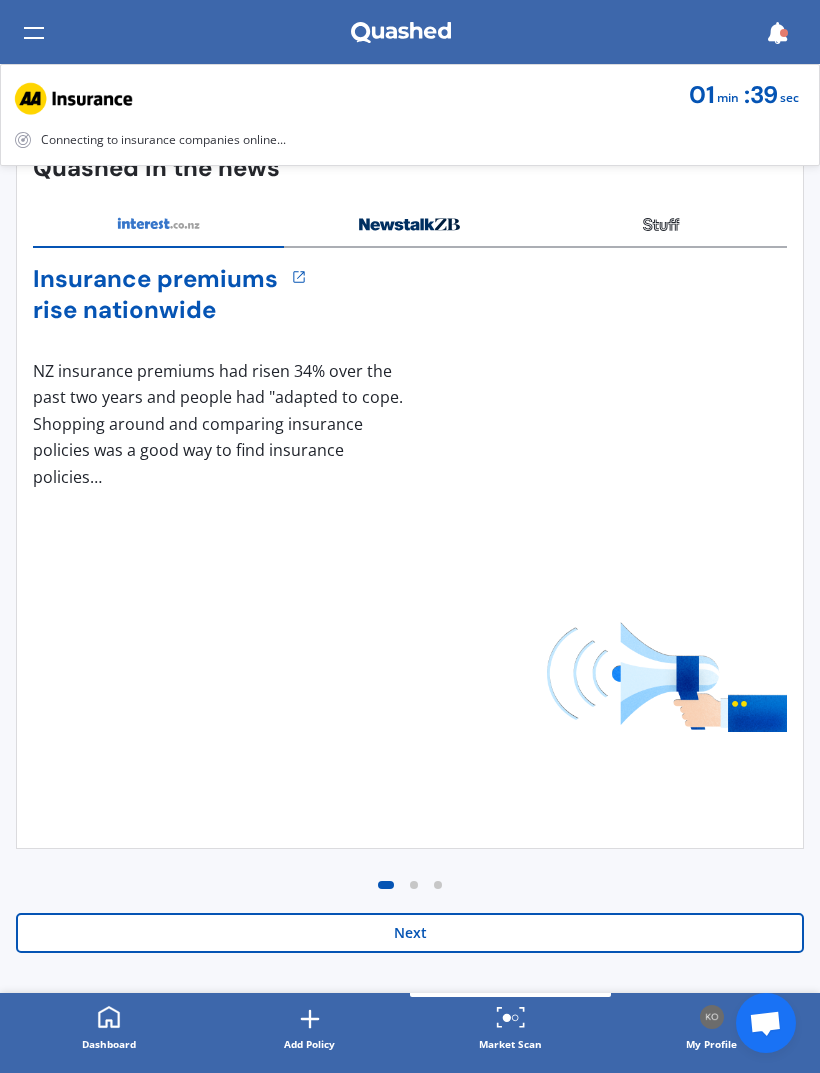 scroll, scrollTop: 0, scrollLeft: 0, axis: both 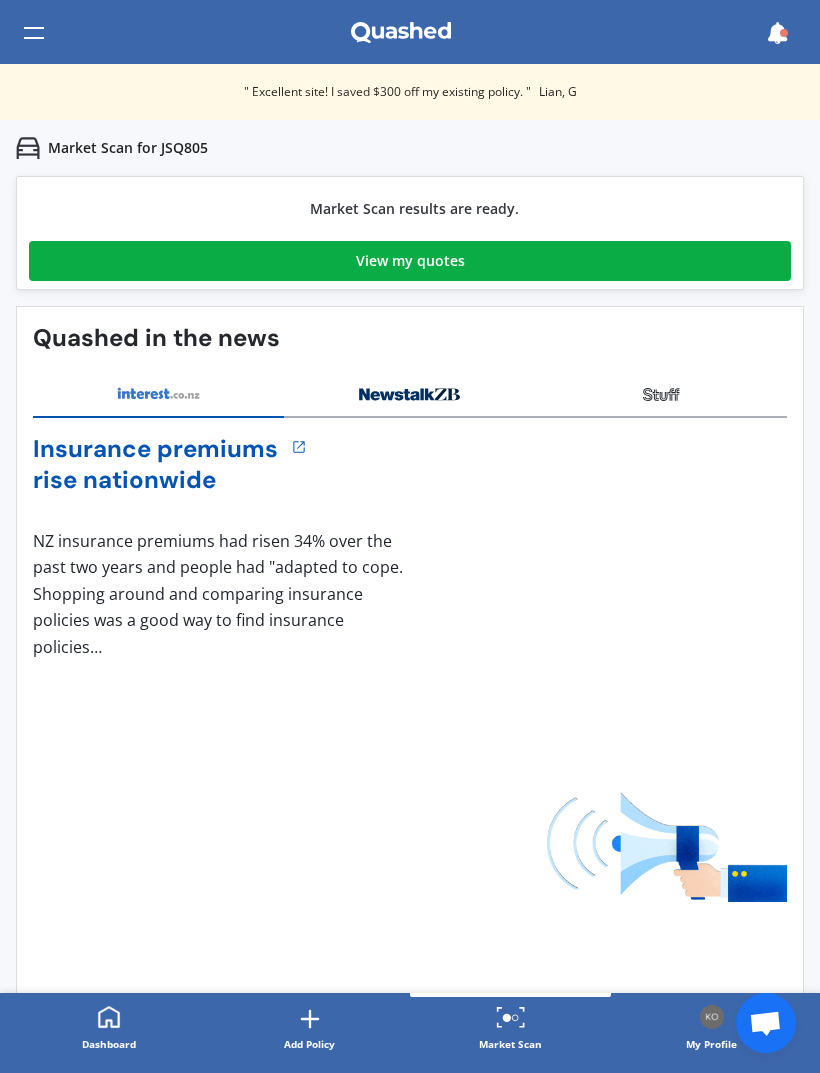 click on "View my quotes" at bounding box center (410, 261) 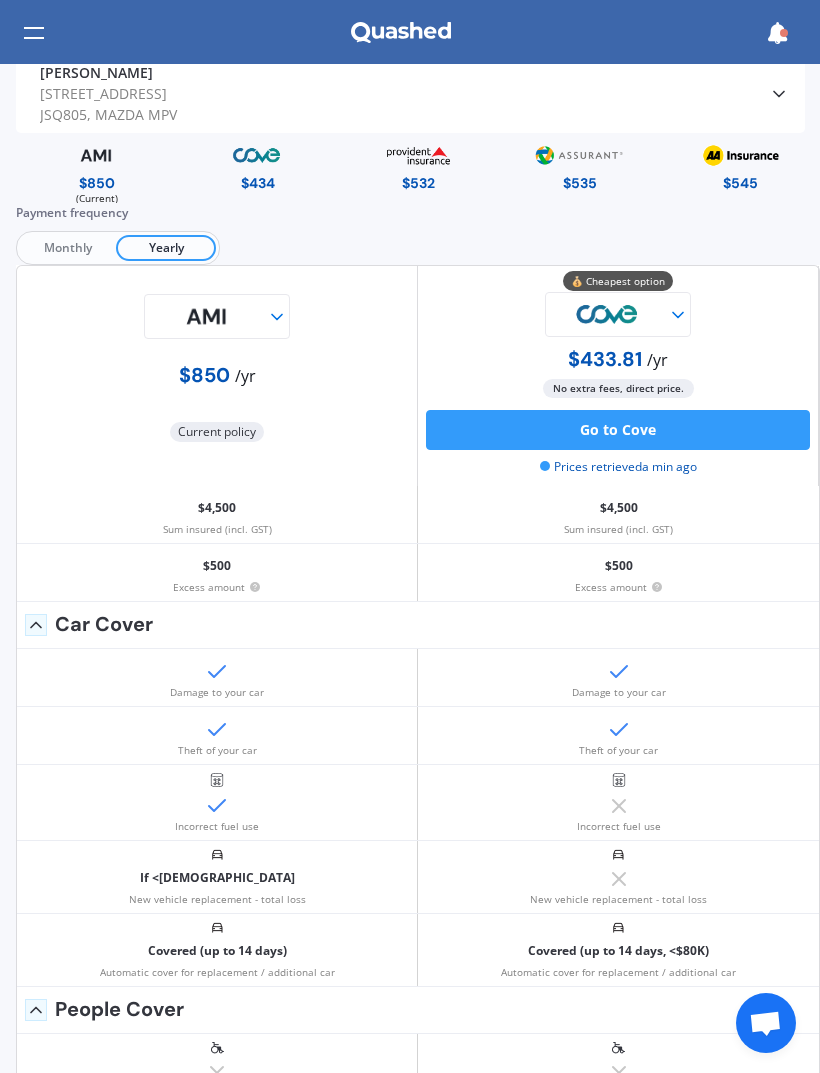 scroll, scrollTop: 42, scrollLeft: 0, axis: vertical 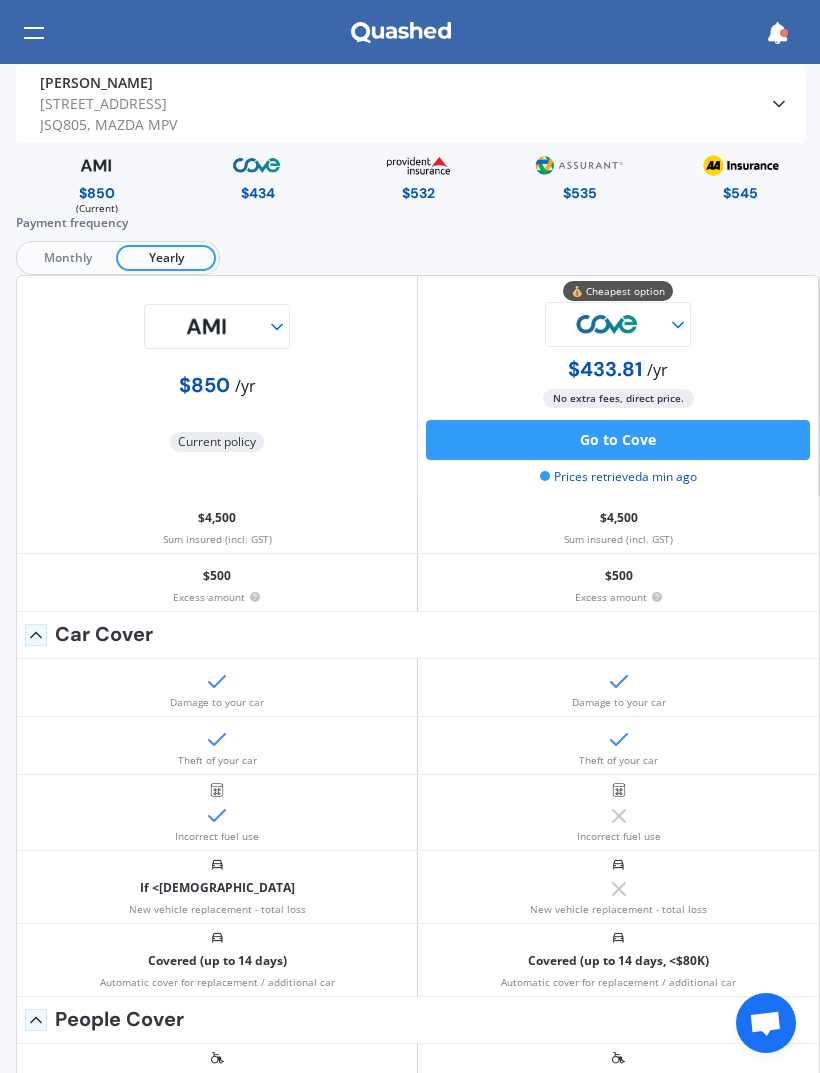 click on "$433.81   /  yr" at bounding box center [618, 367] 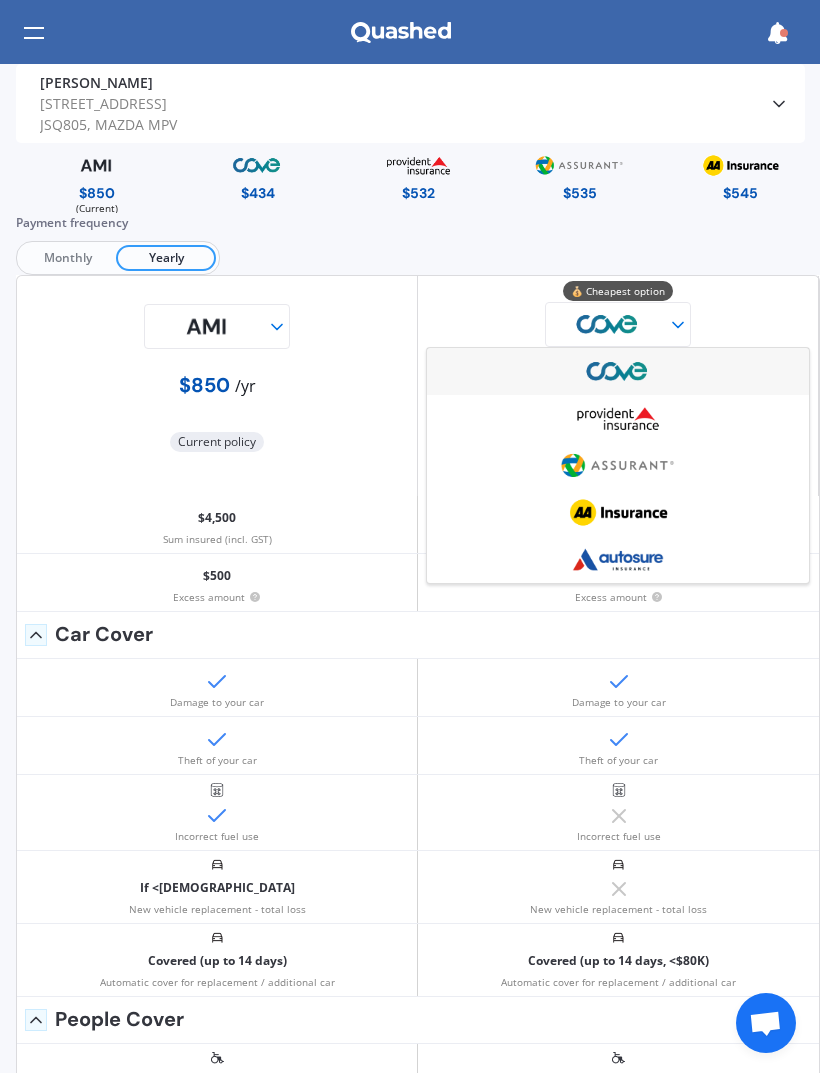 click at bounding box center [618, 324] 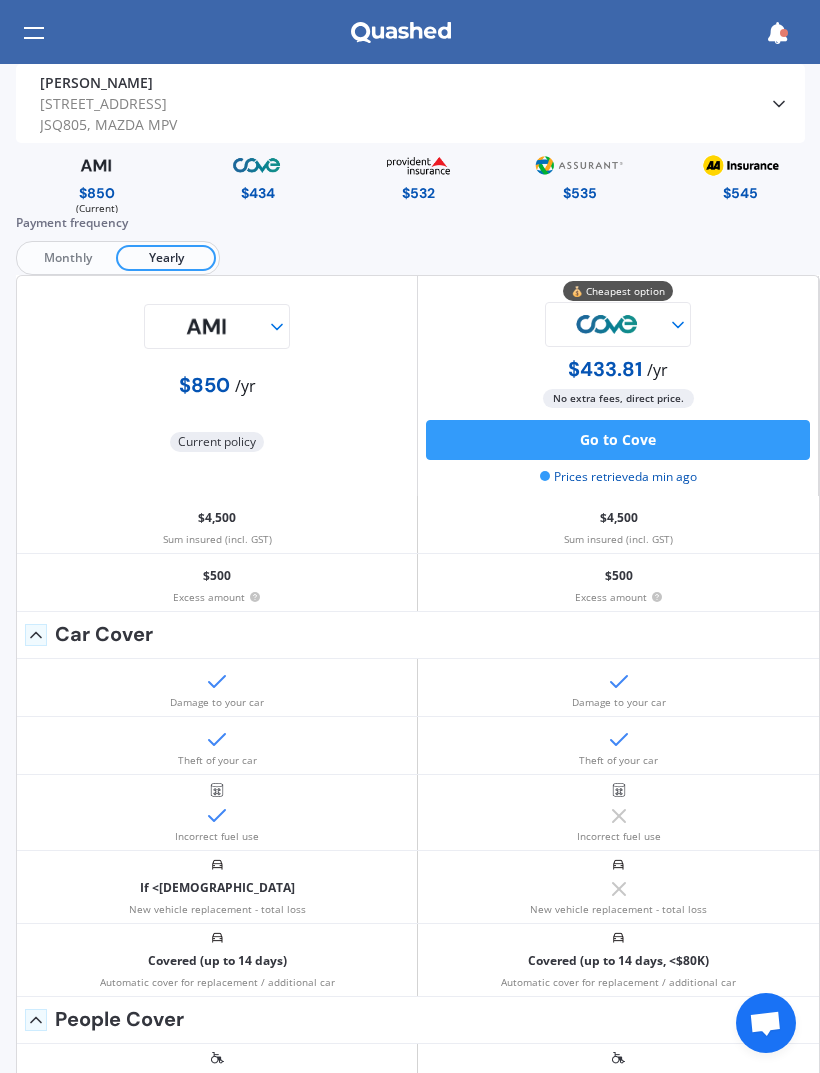 click at bounding box center (608, 324) 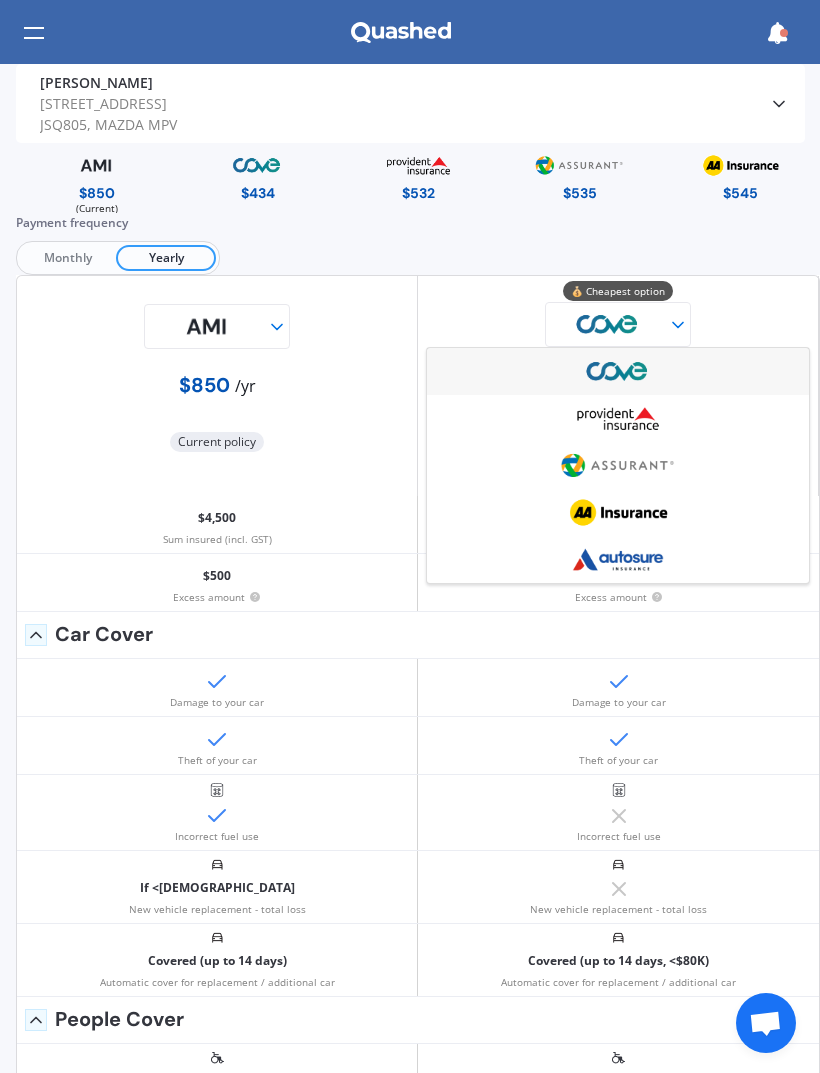 click at bounding box center (618, 371) 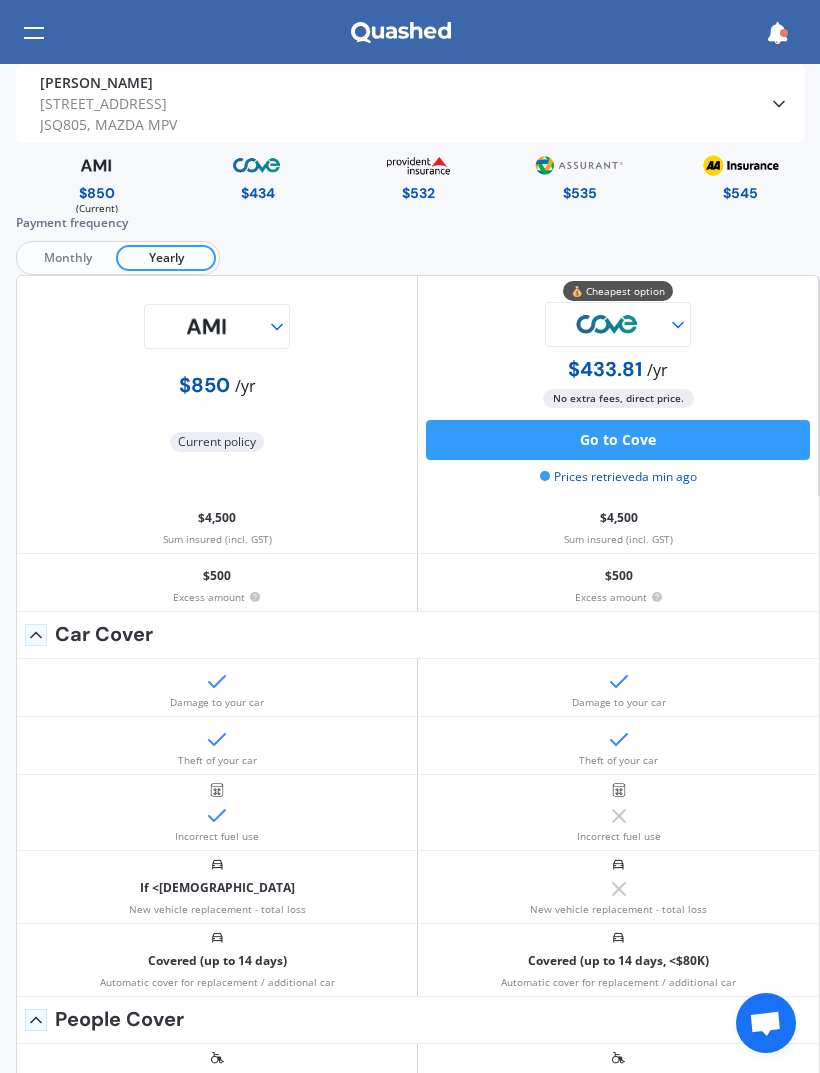 click on "Go to Cove" at bounding box center [618, 440] 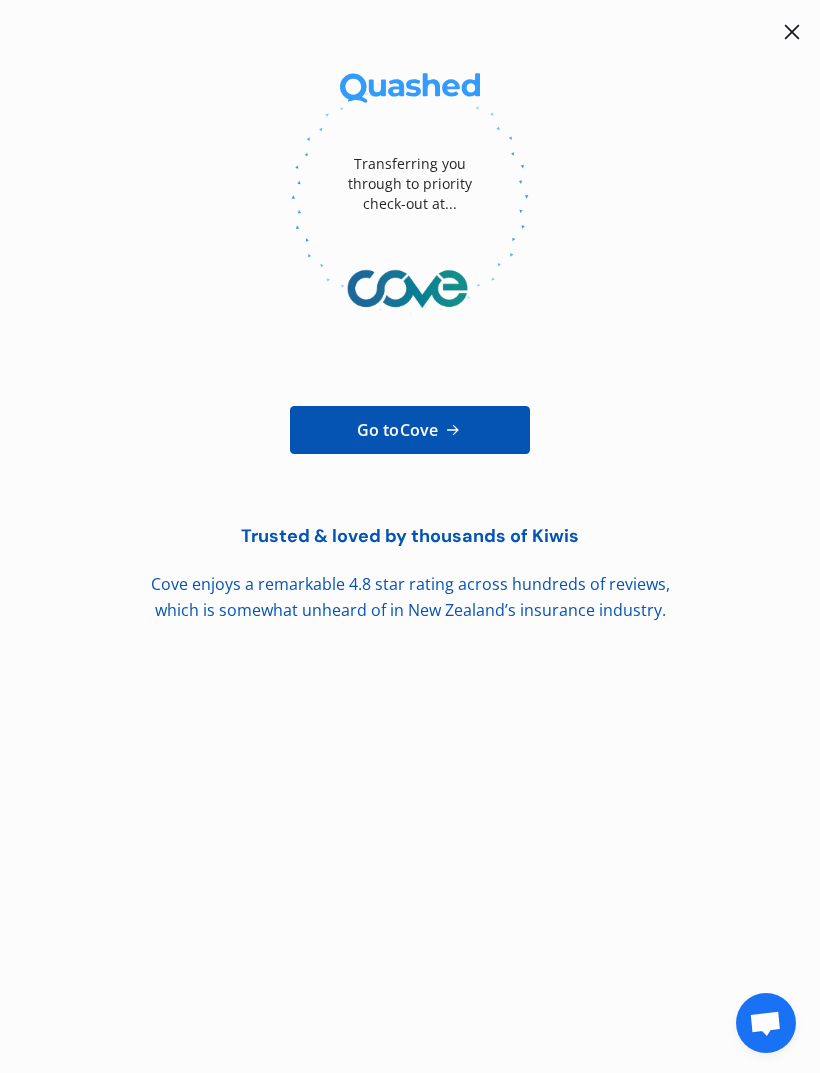 click on "Go to  Cove" at bounding box center [410, 430] 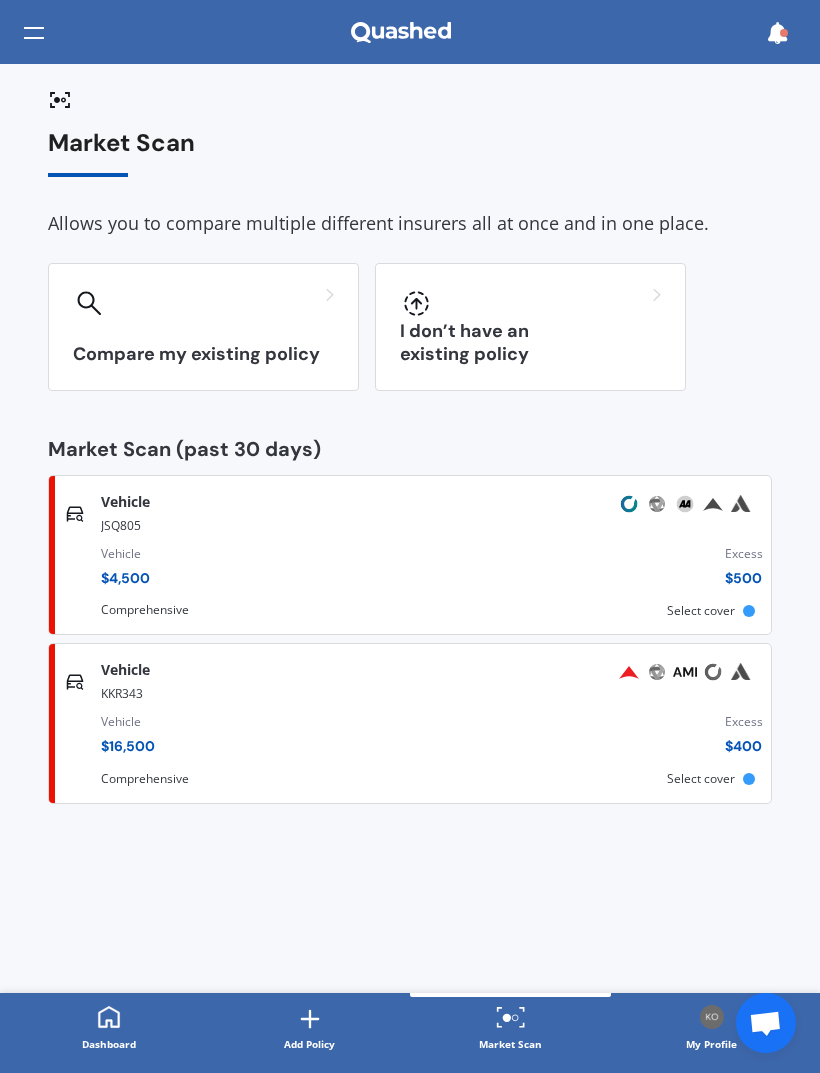 scroll, scrollTop: 0, scrollLeft: 0, axis: both 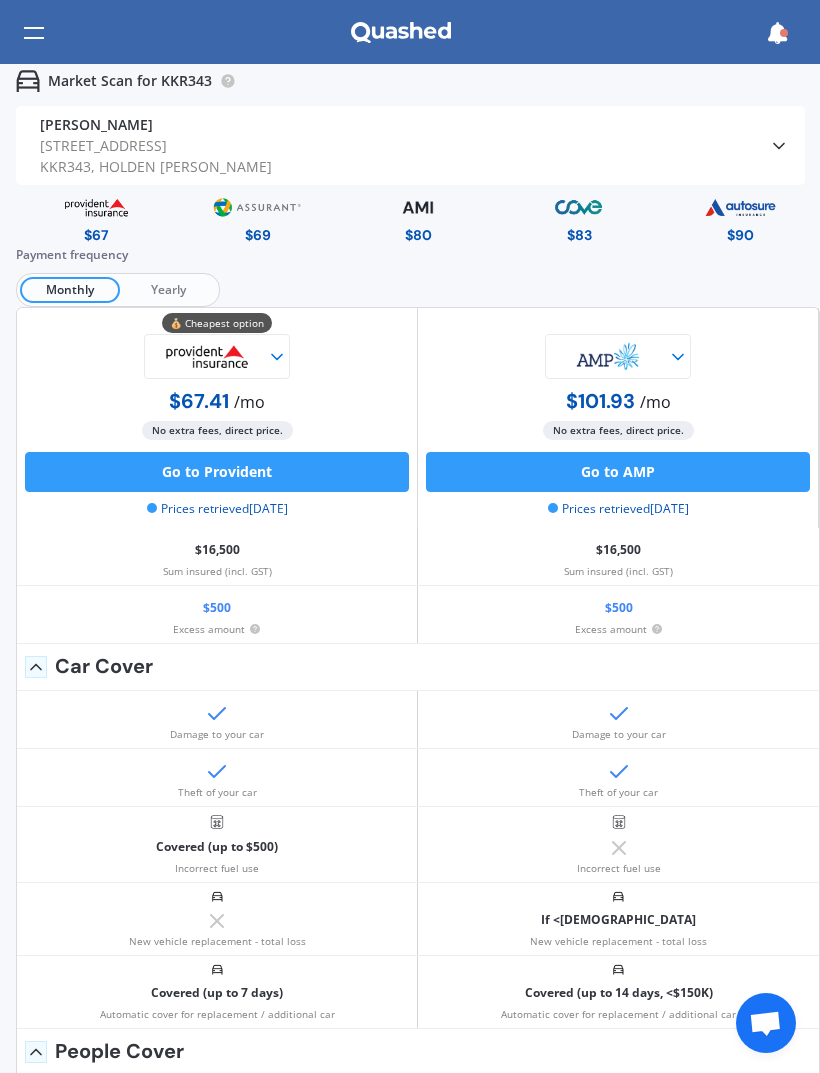 click at bounding box center [579, 207] 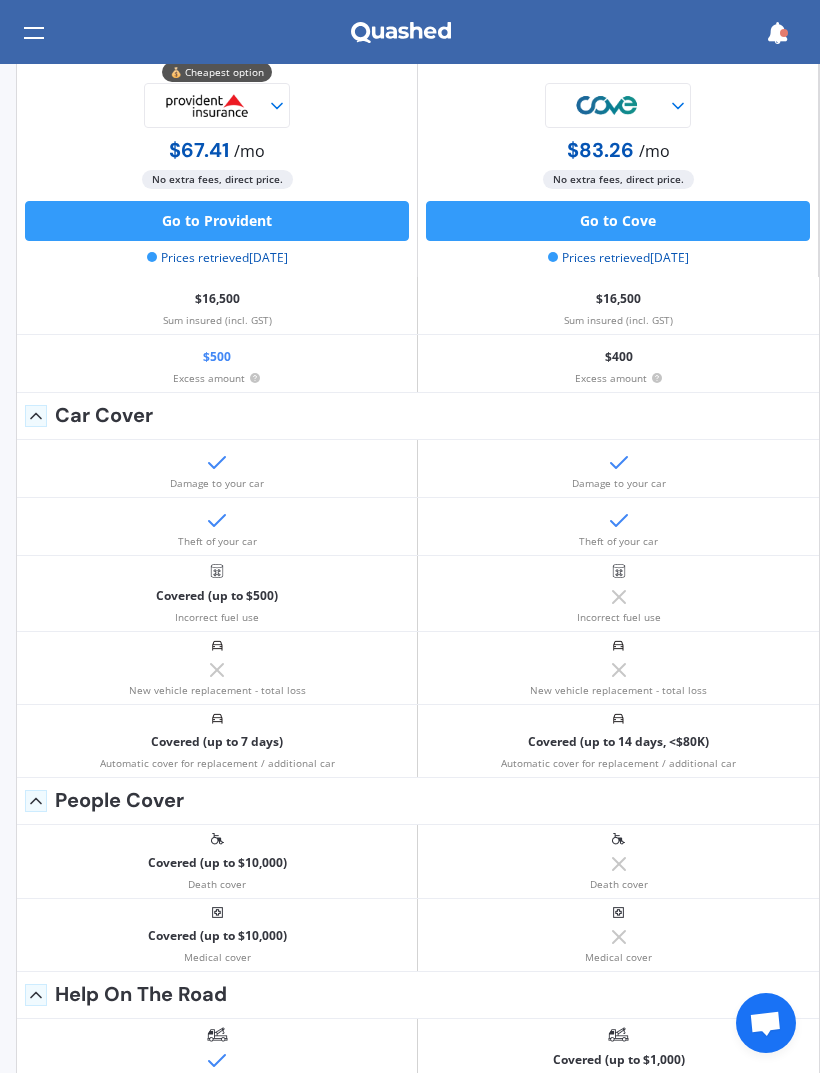 scroll, scrollTop: 251, scrollLeft: 0, axis: vertical 